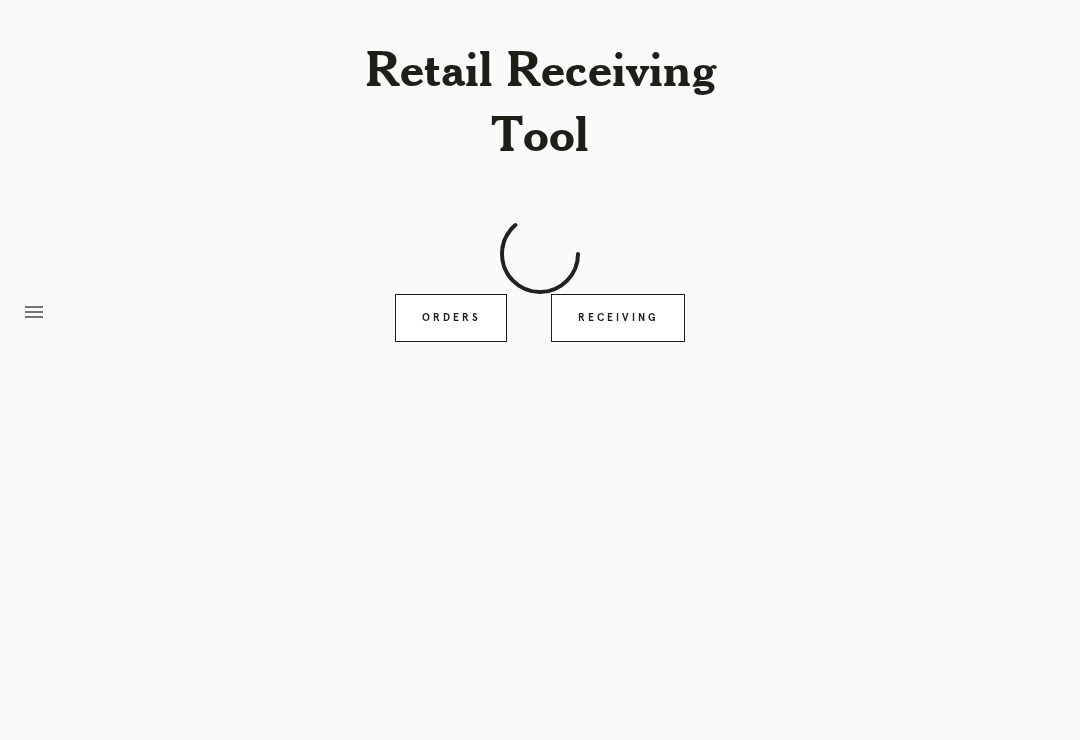 scroll, scrollTop: 1, scrollLeft: 0, axis: vertical 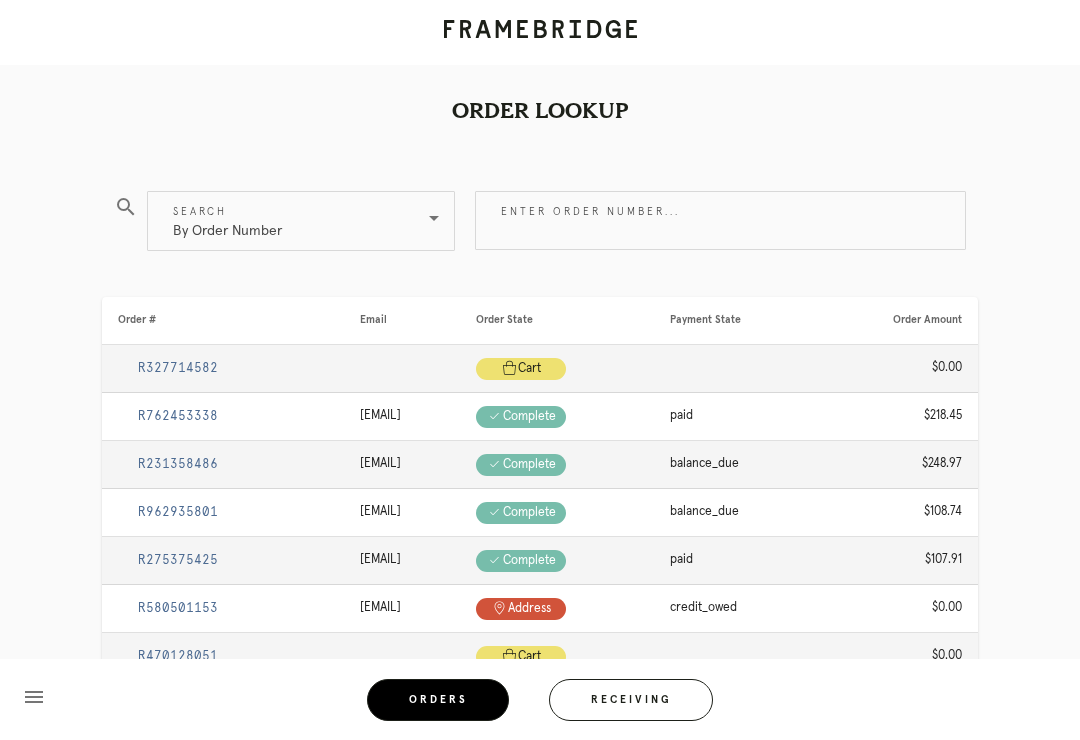 click on "Receiving" at bounding box center (631, 700) 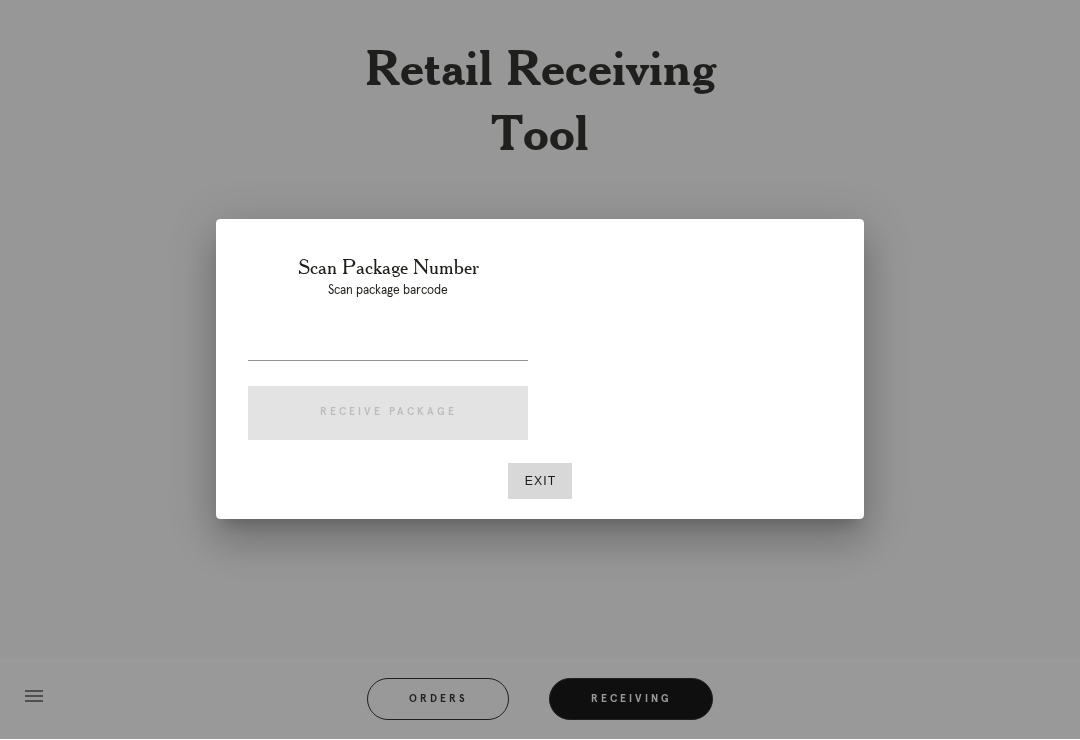 scroll, scrollTop: 31, scrollLeft: 0, axis: vertical 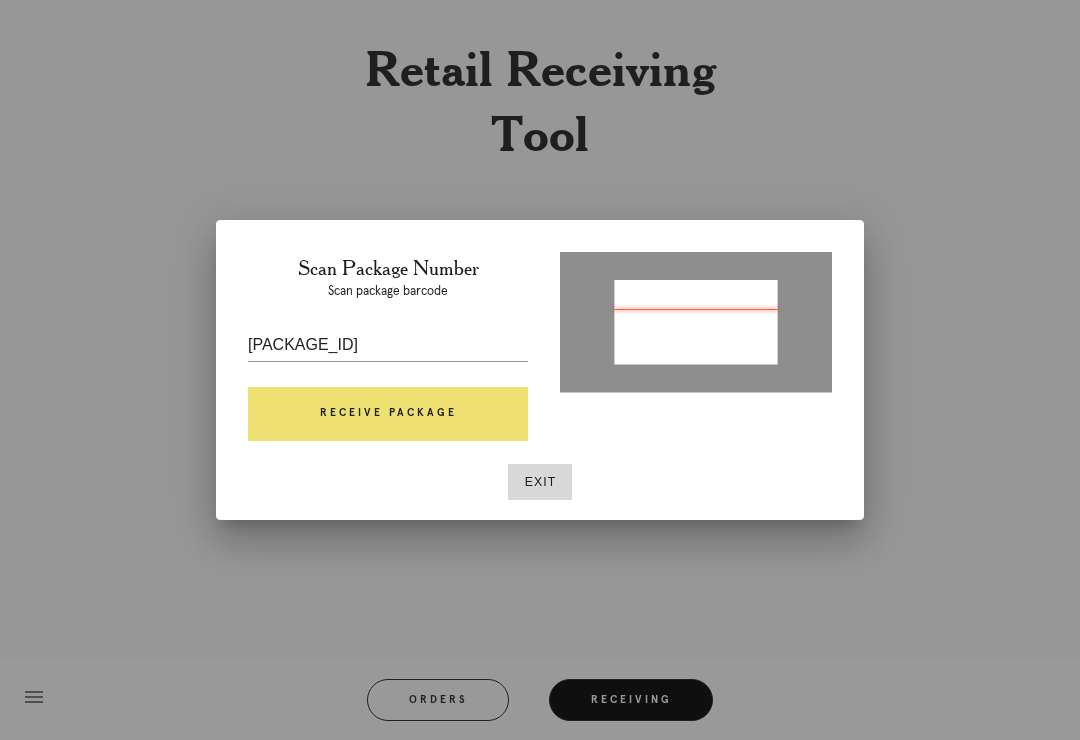 click on "Receive Package" at bounding box center (388, 414) 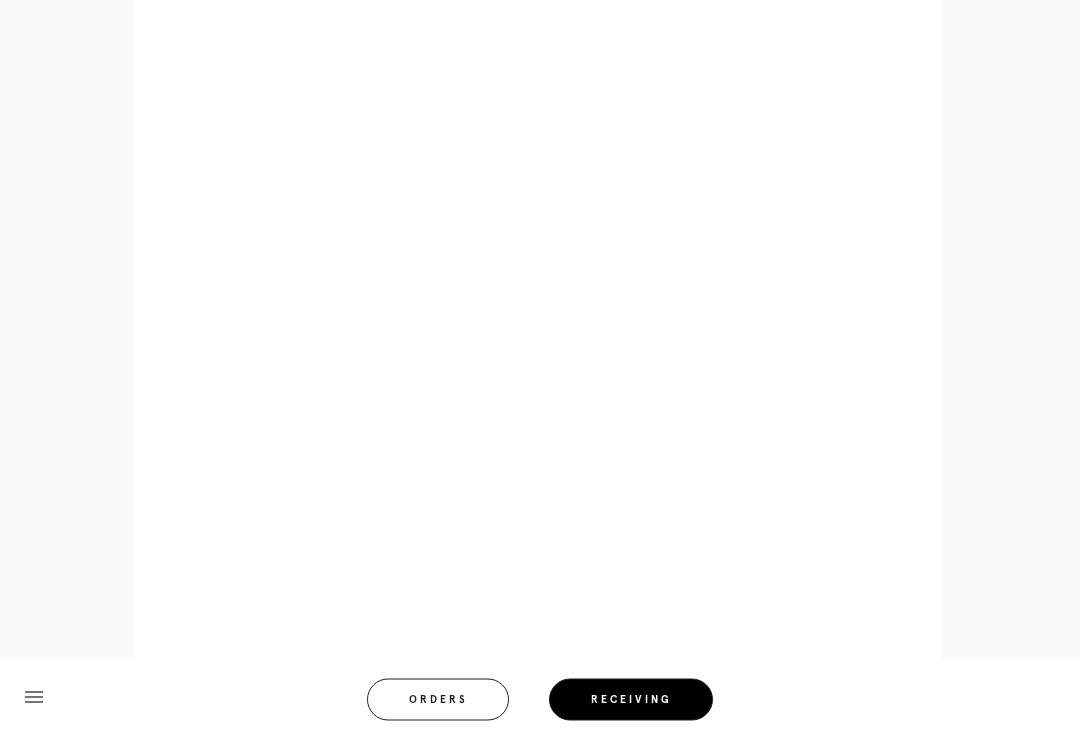scroll, scrollTop: 928, scrollLeft: 0, axis: vertical 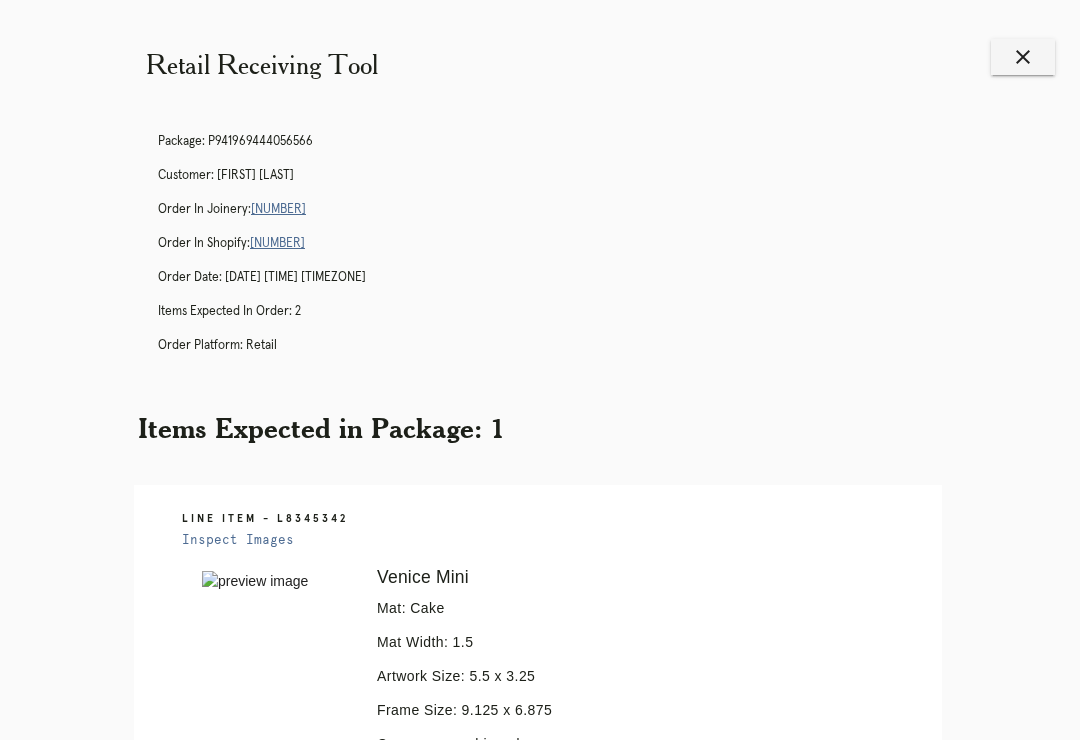 click on "[NUMBER]" at bounding box center [278, 209] 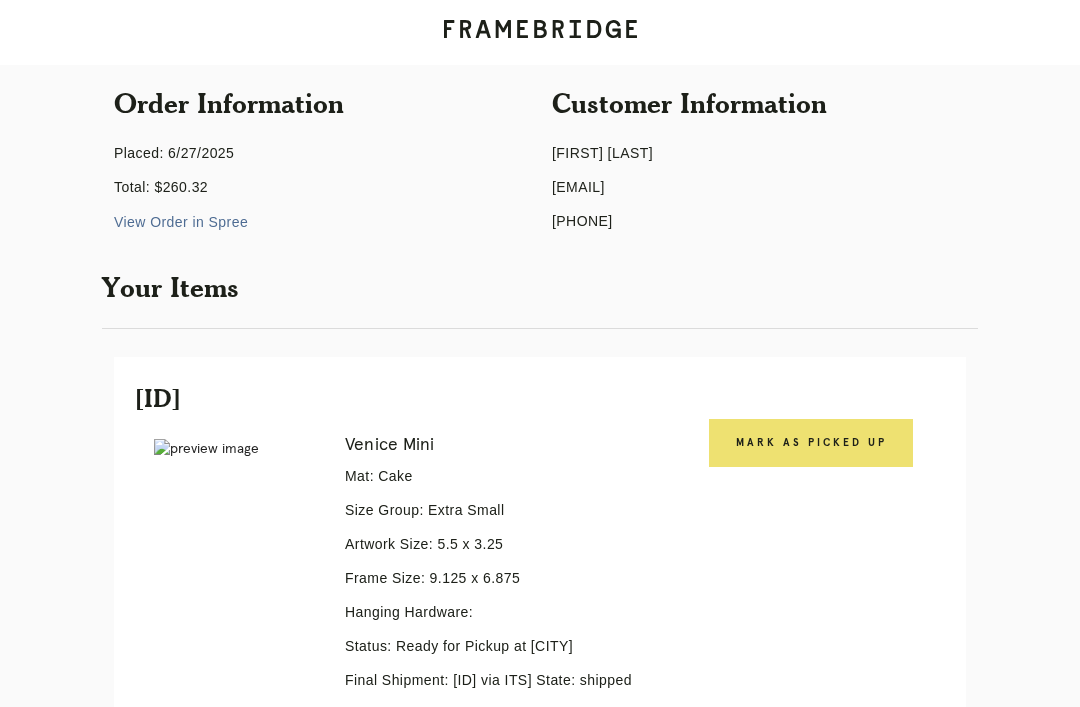 scroll, scrollTop: 174, scrollLeft: 0, axis: vertical 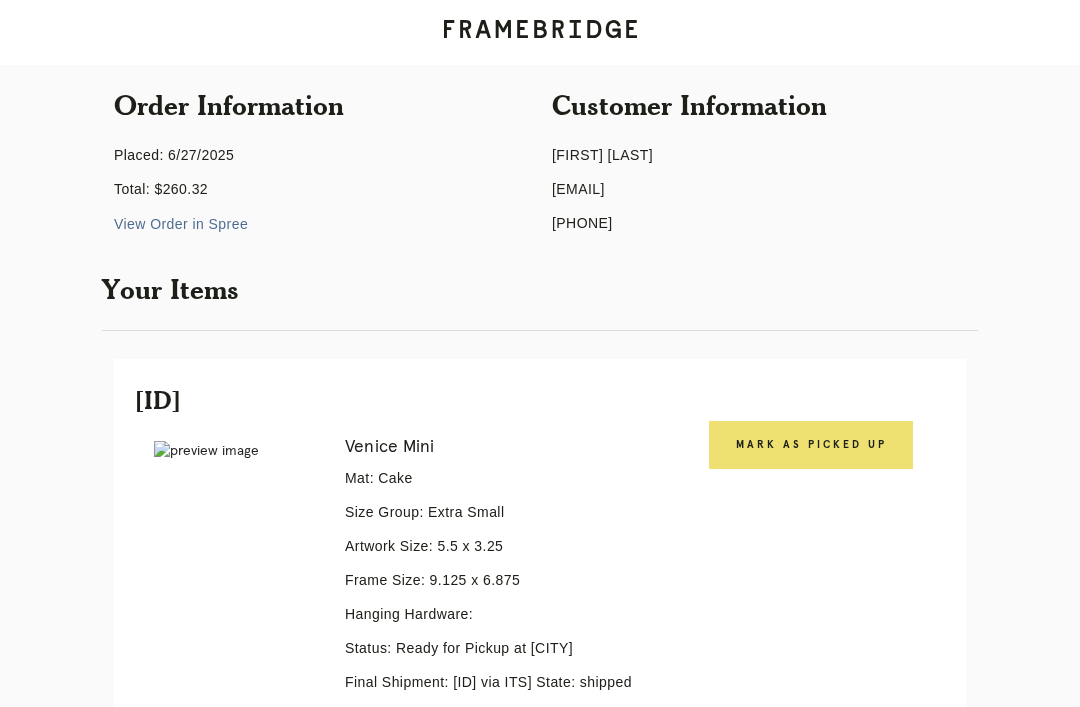 click on "Receiving" at bounding box center [243, 1561] 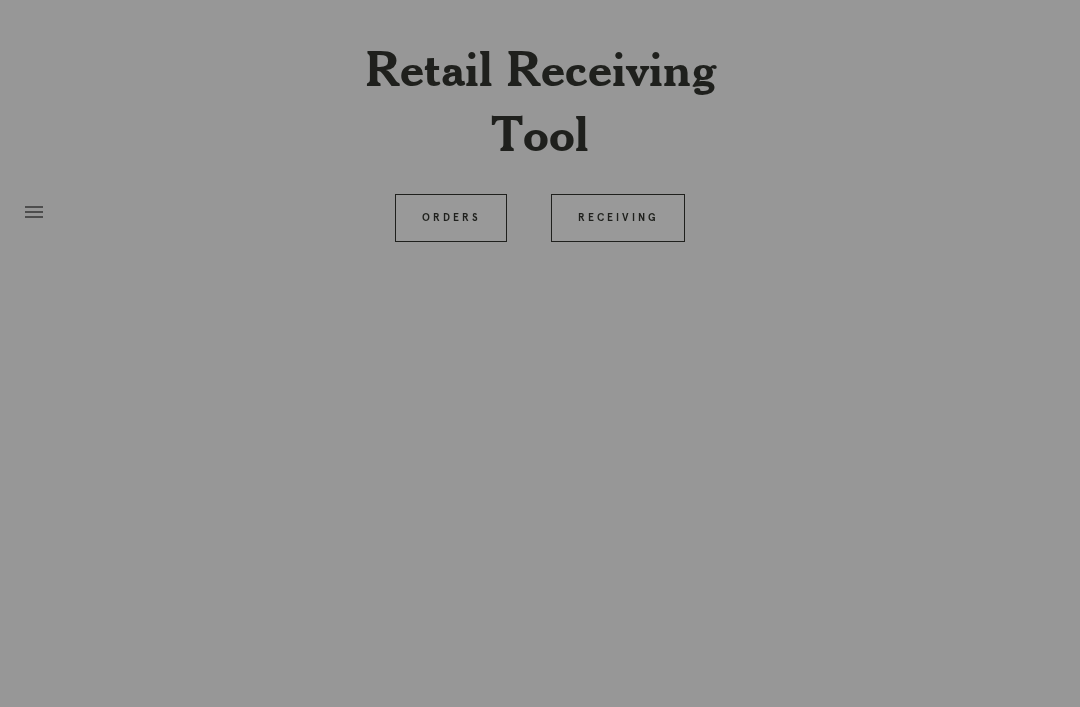 scroll, scrollTop: 64, scrollLeft: 0, axis: vertical 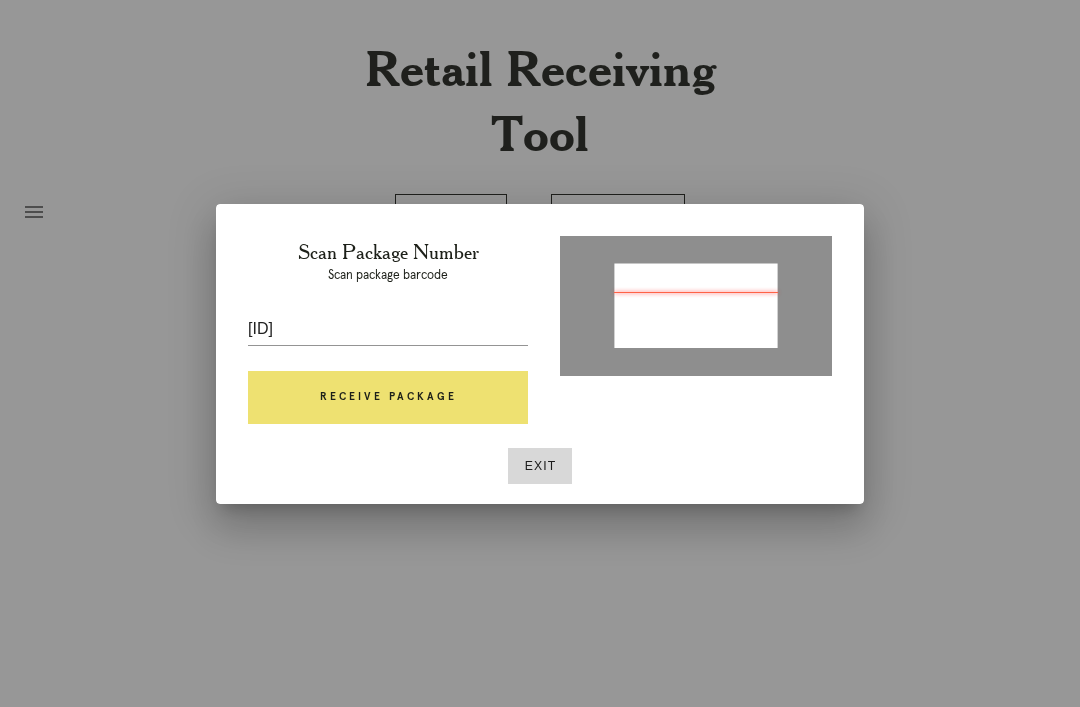 click on "Receive Package" at bounding box center [388, 398] 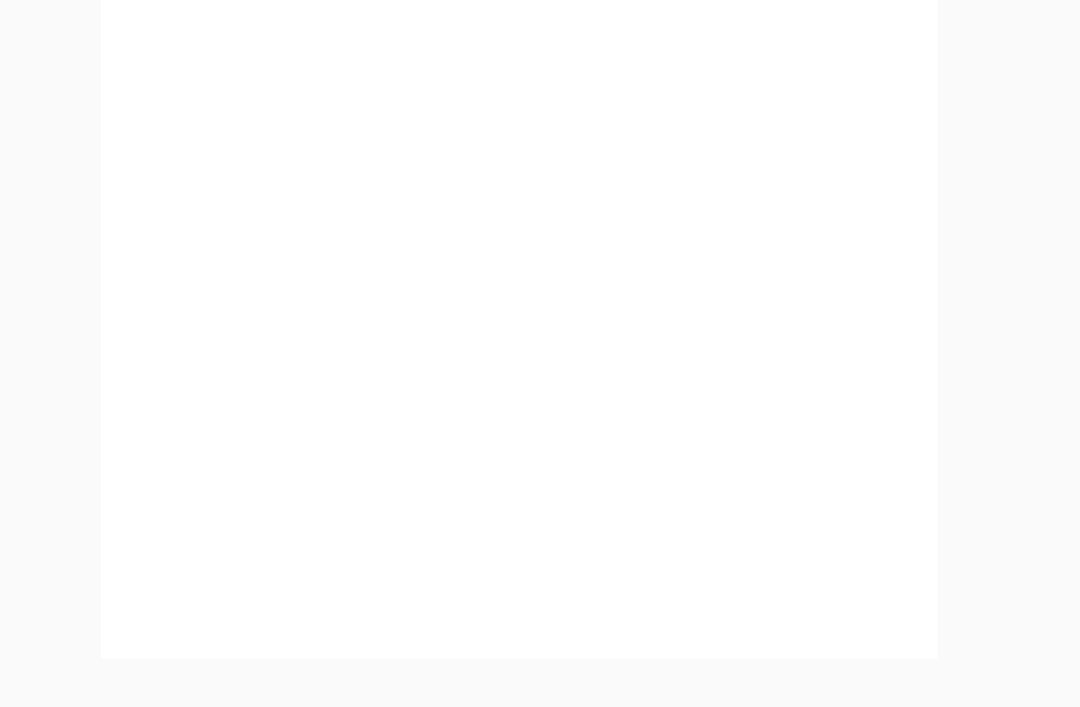 scroll, scrollTop: 936, scrollLeft: 0, axis: vertical 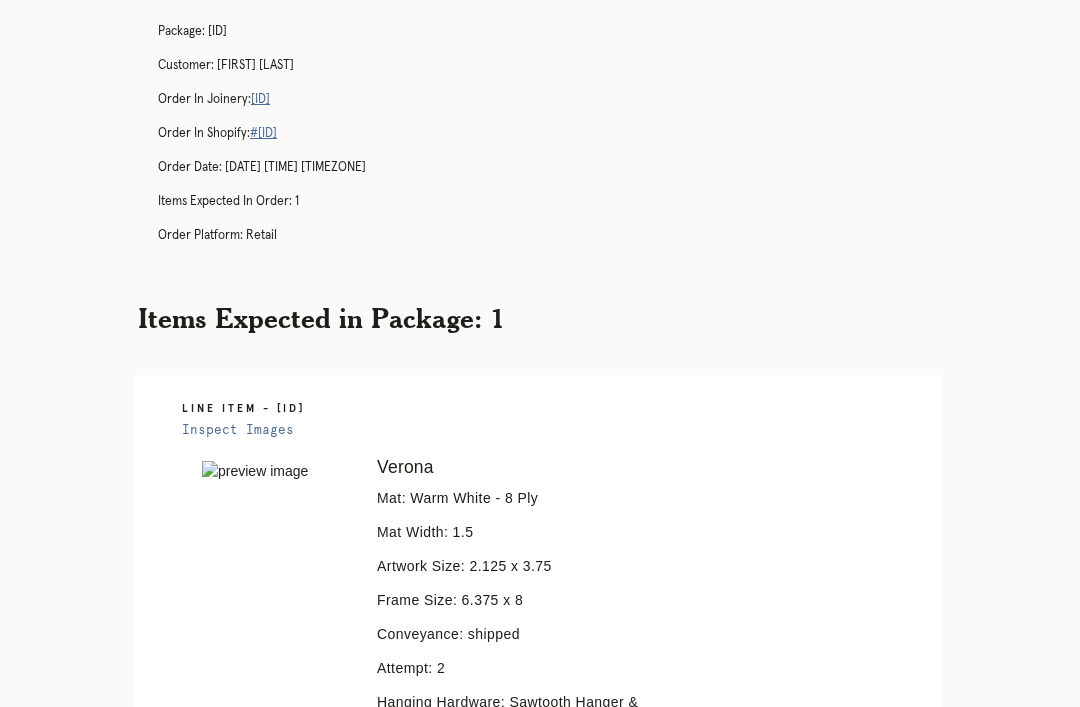 click on "menu
Orders
Receiving
Logged in as:   [EMAIL]   [CITY]
Logout" at bounding box center [540, 1141] 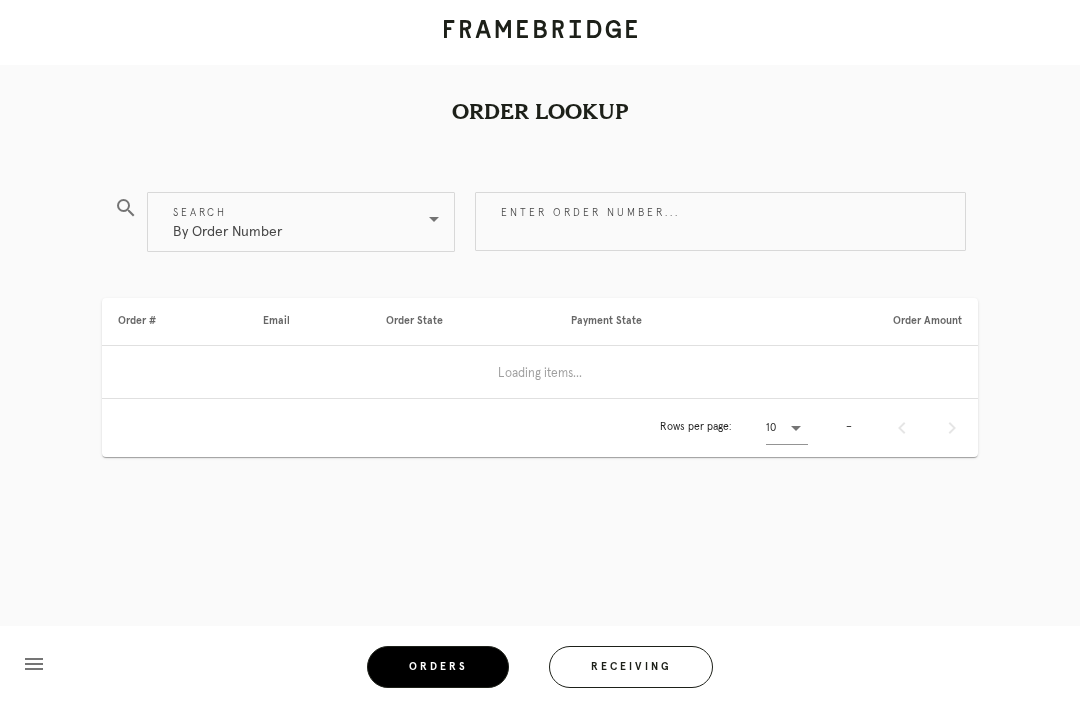 scroll, scrollTop: 0, scrollLeft: 0, axis: both 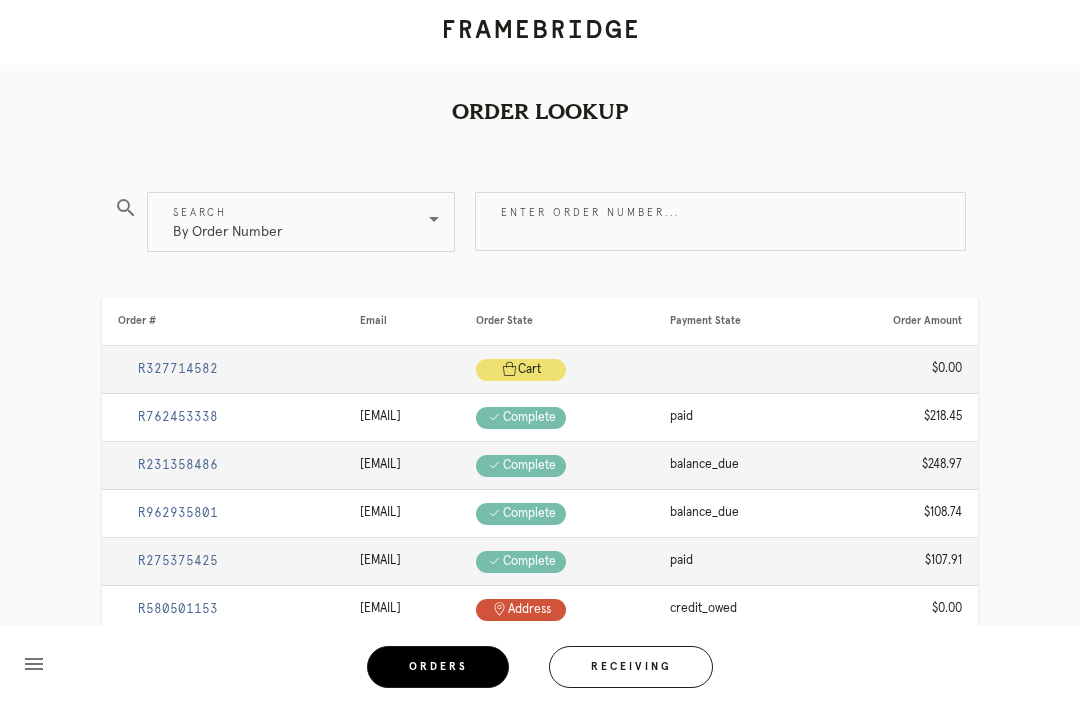 click on "Receiving" at bounding box center (631, 667) 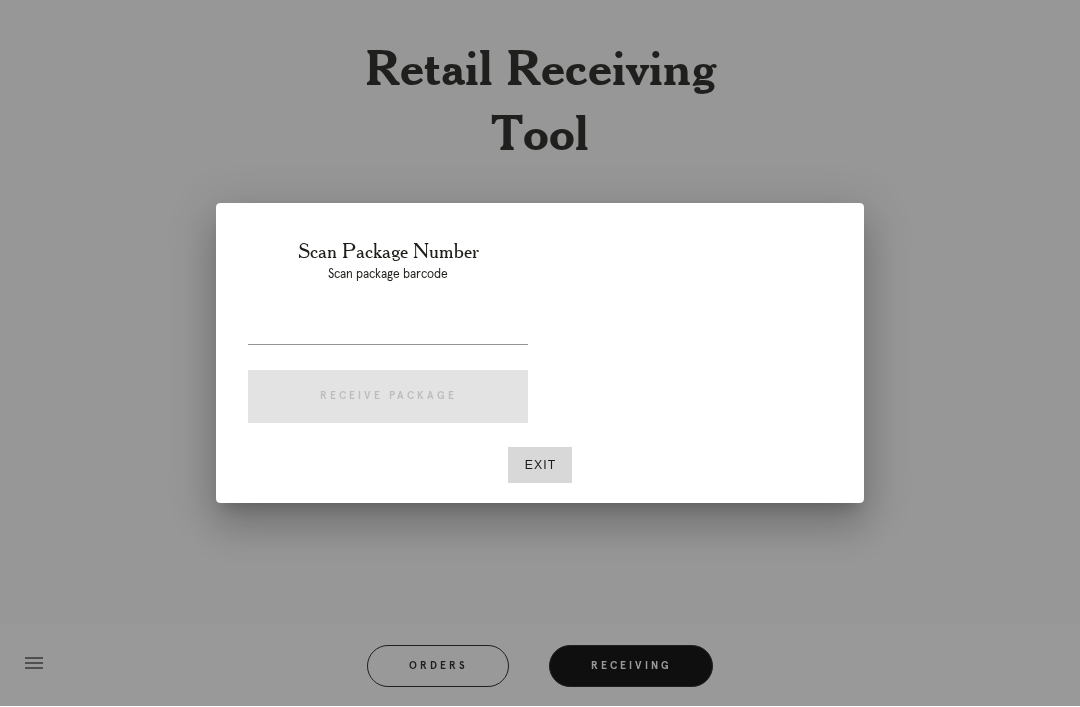 scroll, scrollTop: 64, scrollLeft: 0, axis: vertical 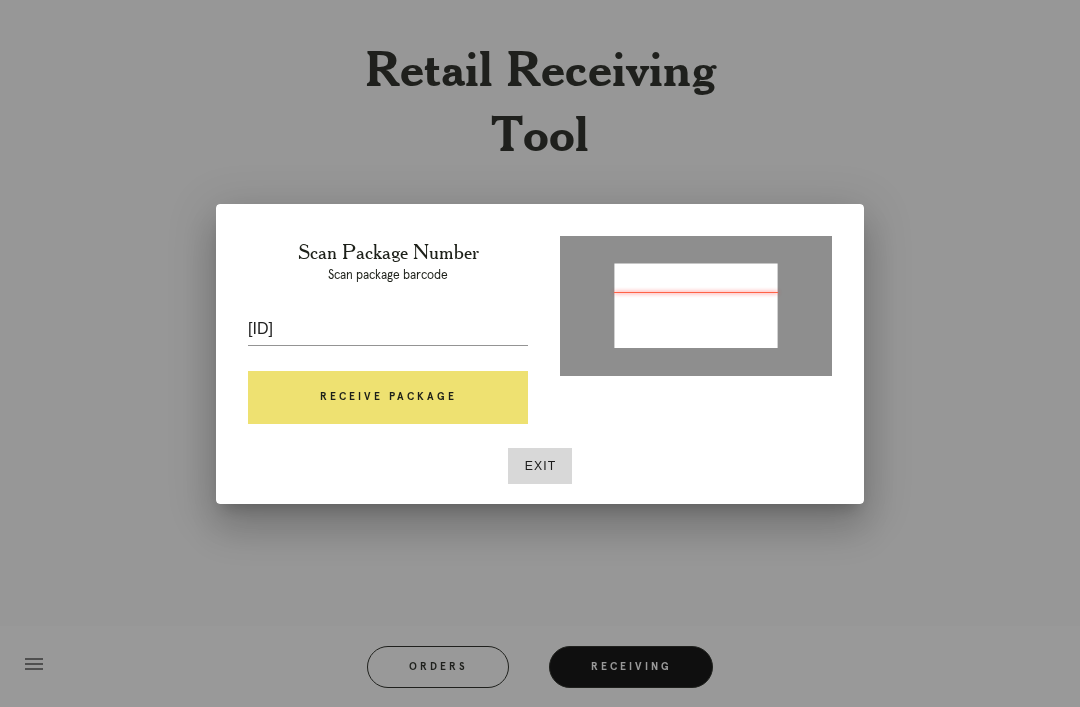 click on "Receive Package" at bounding box center [388, 398] 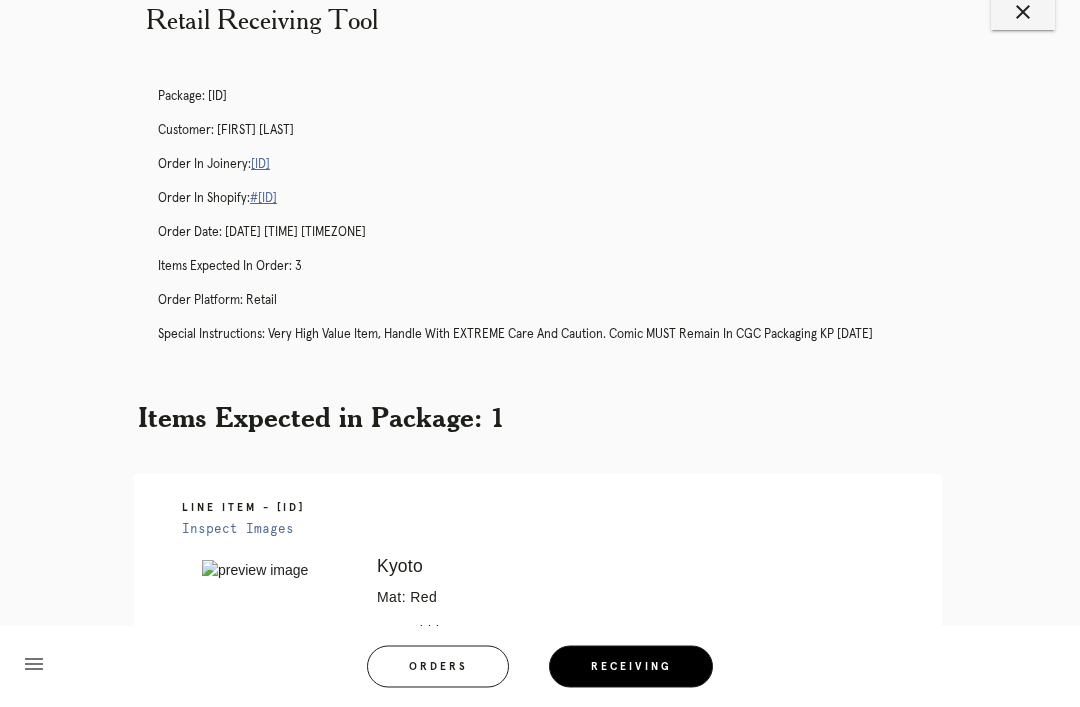 scroll, scrollTop: 0, scrollLeft: 0, axis: both 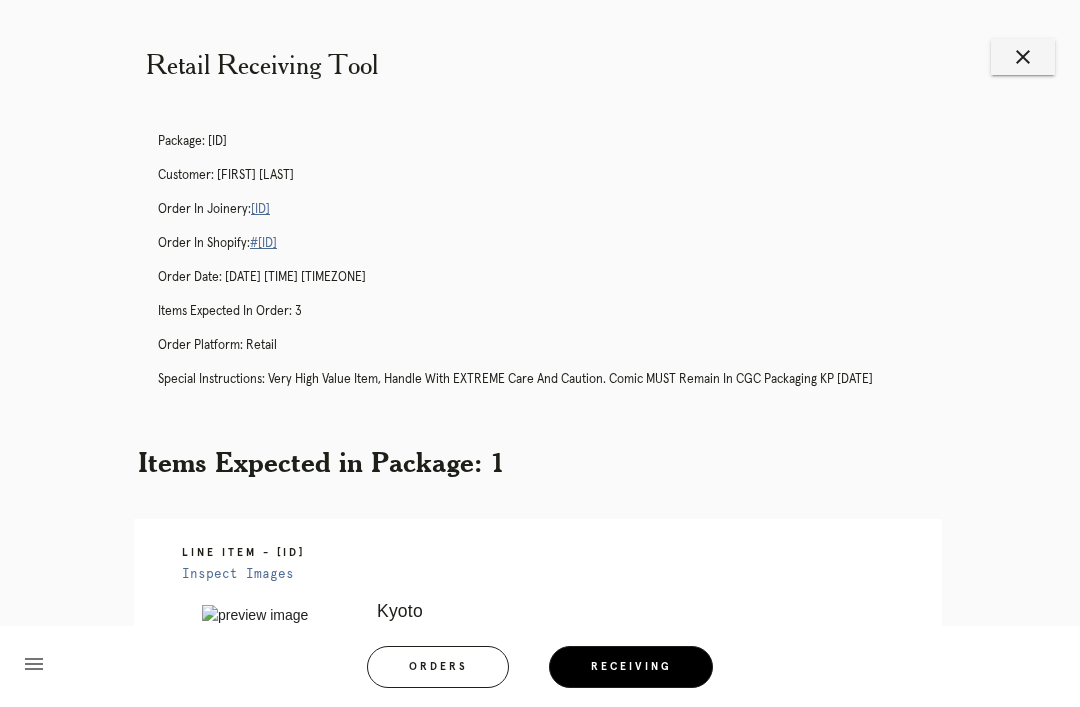 click on "Receiving" at bounding box center (631, 667) 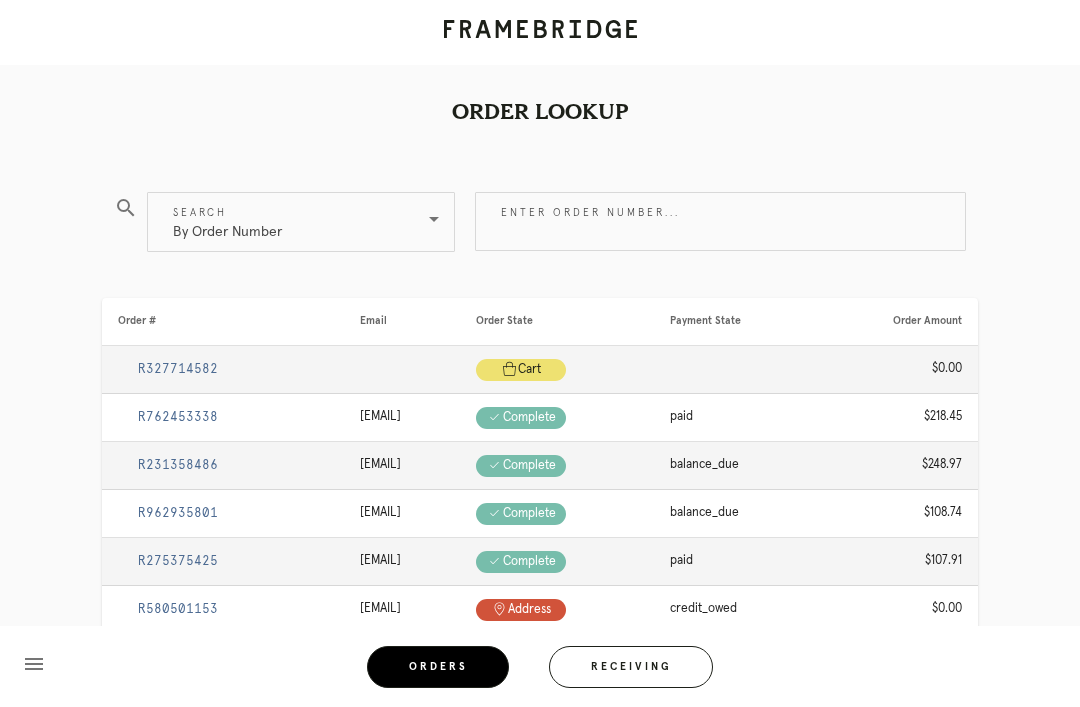click on "Receiving" at bounding box center [631, 667] 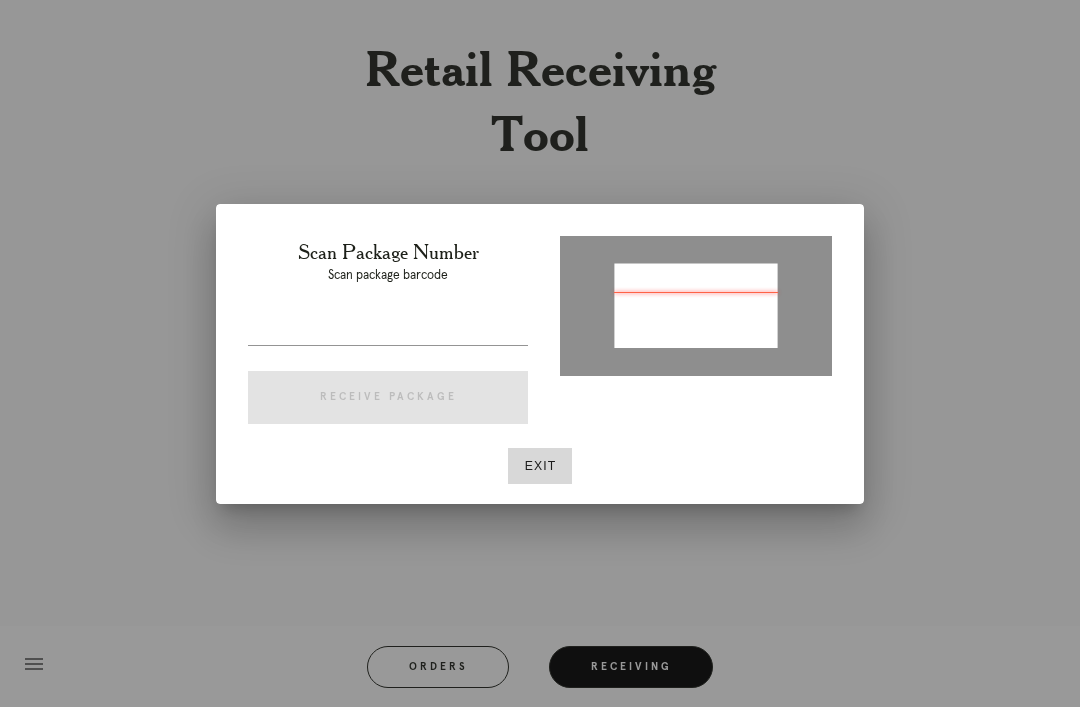 click on "Scan Package Number   Scan package barcode     Receive Package" at bounding box center (388, 336) 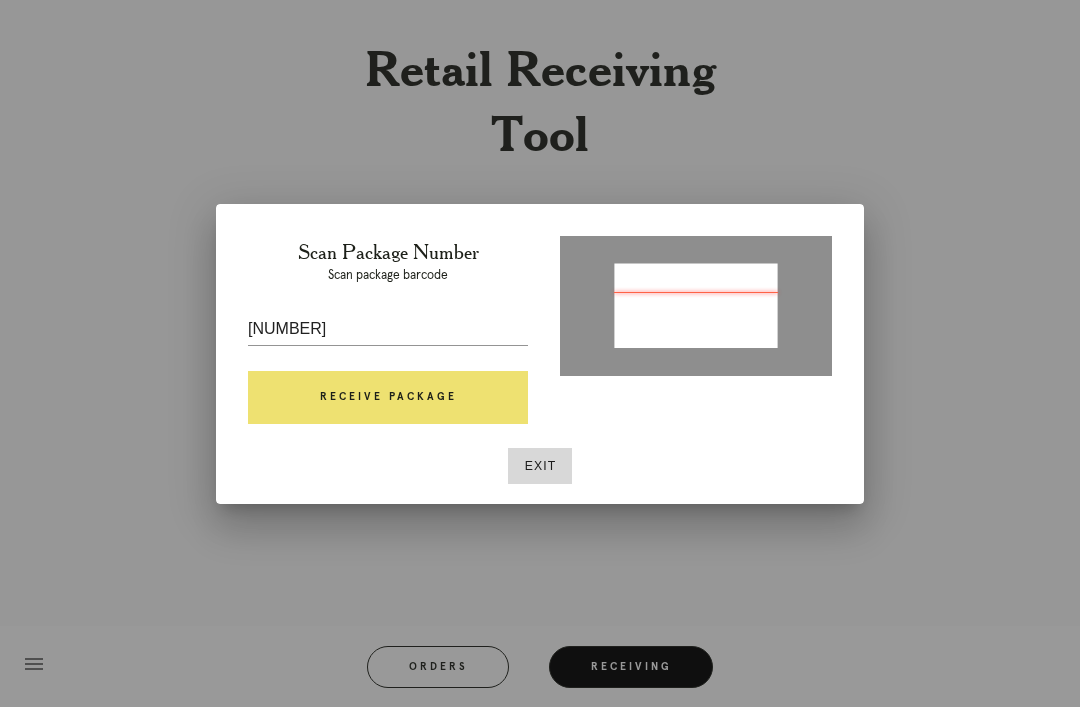 click on "Exit" at bounding box center [540, 466] 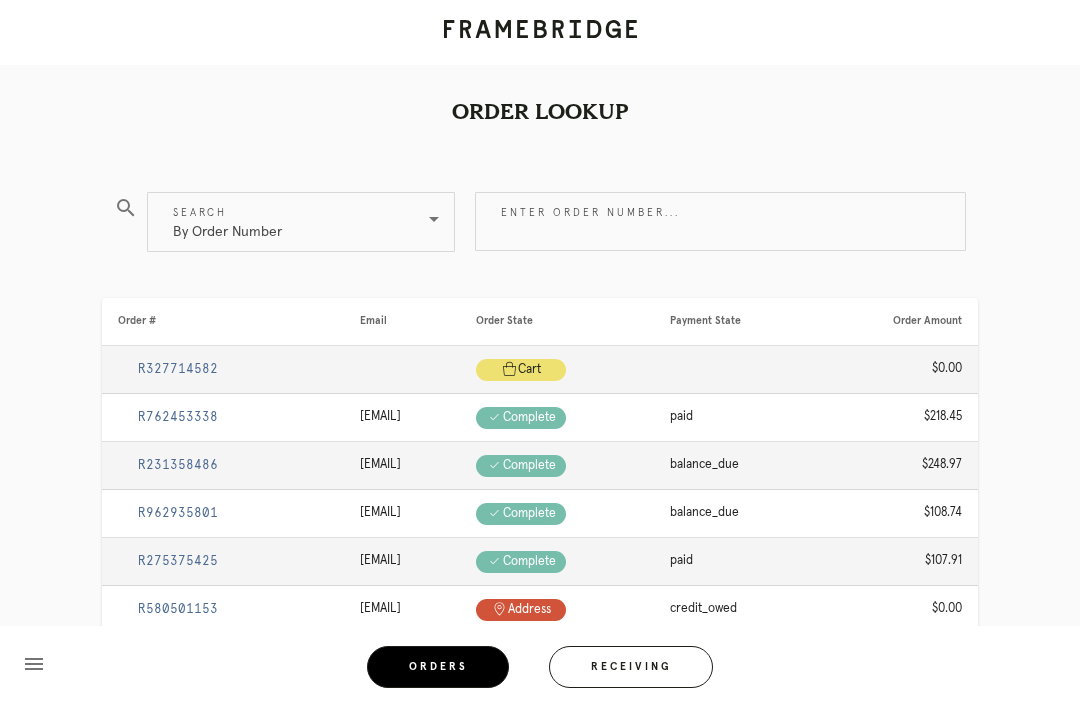 click on "Receiving" at bounding box center [631, 667] 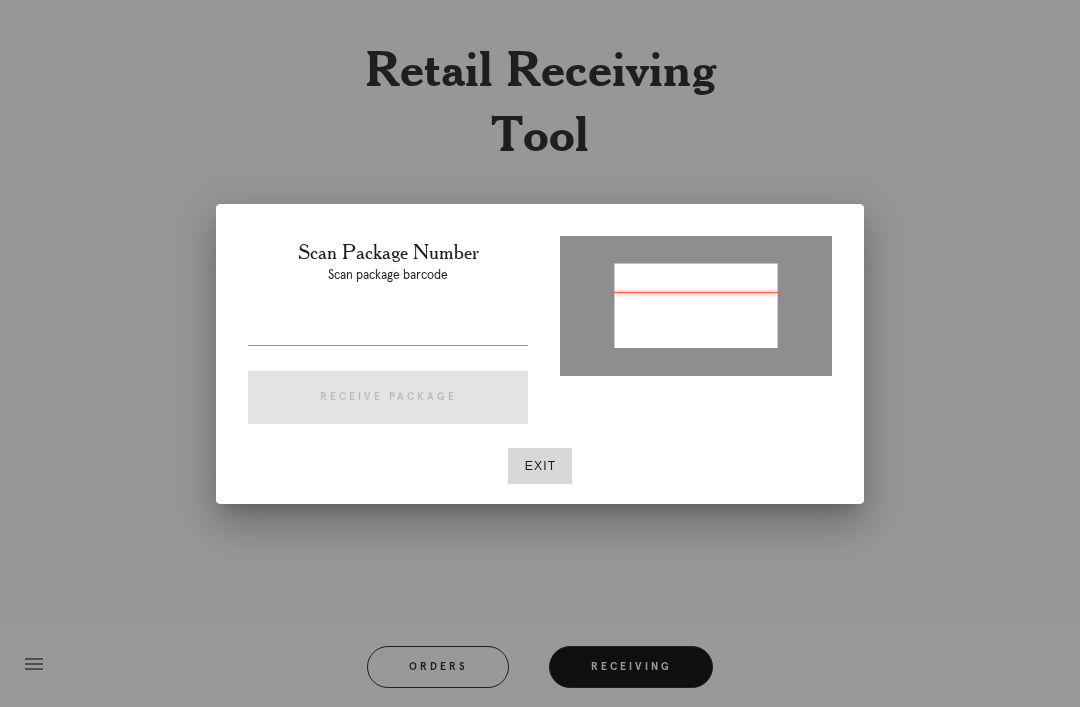click at bounding box center [388, 329] 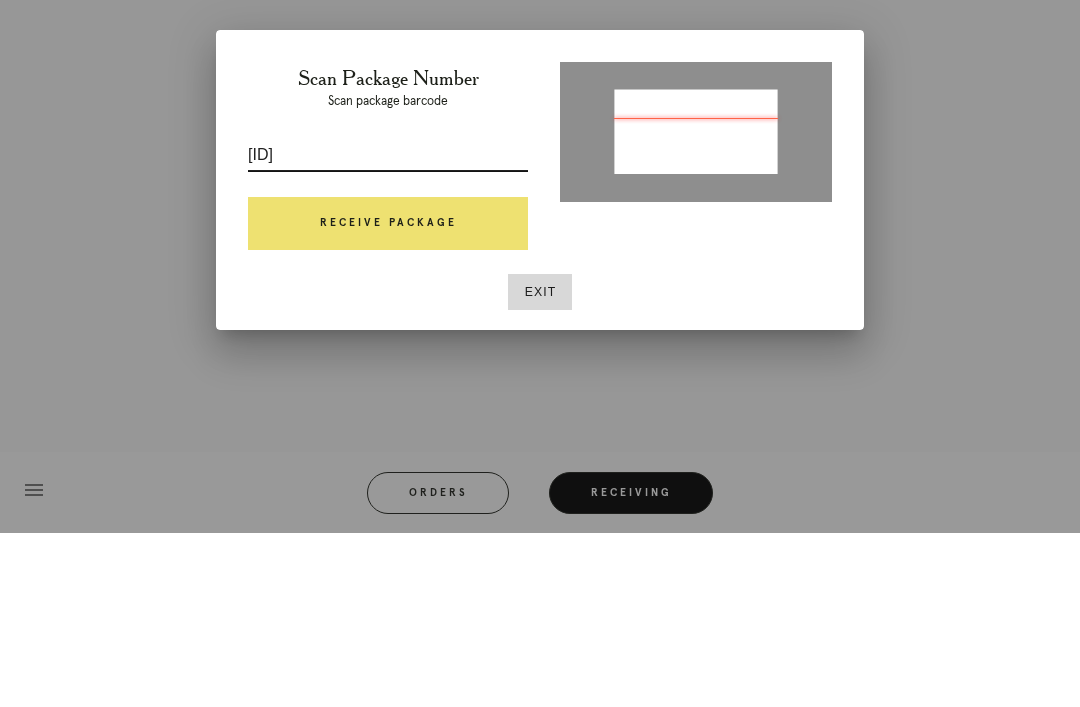 type on "P879195395442534" 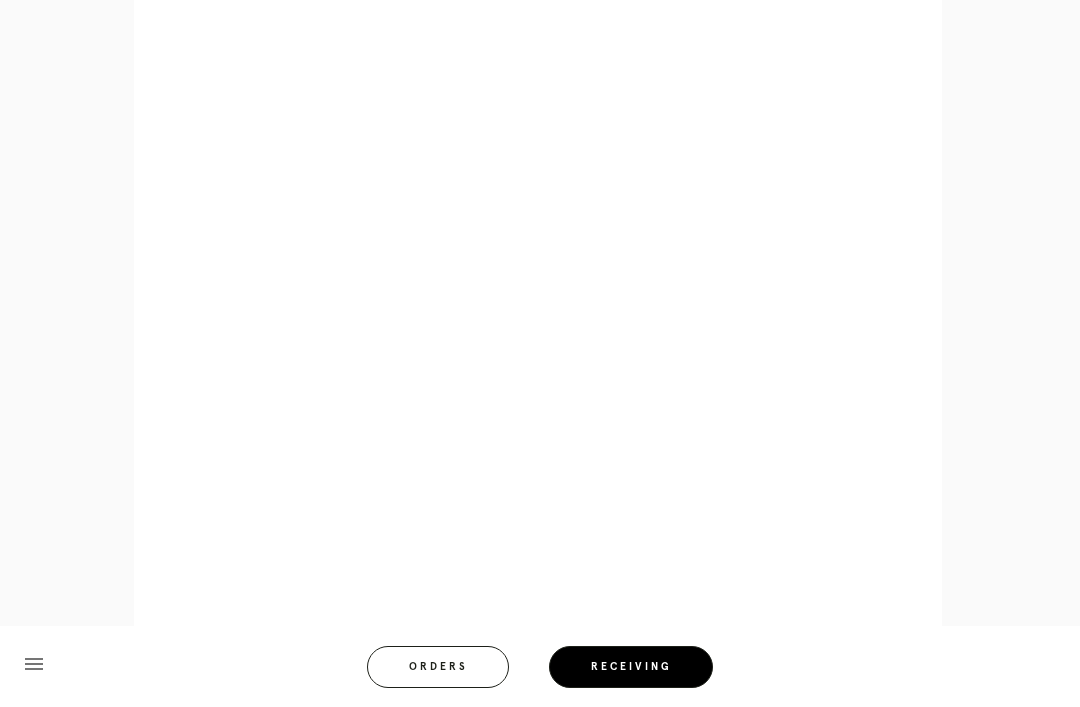 scroll, scrollTop: 946, scrollLeft: 0, axis: vertical 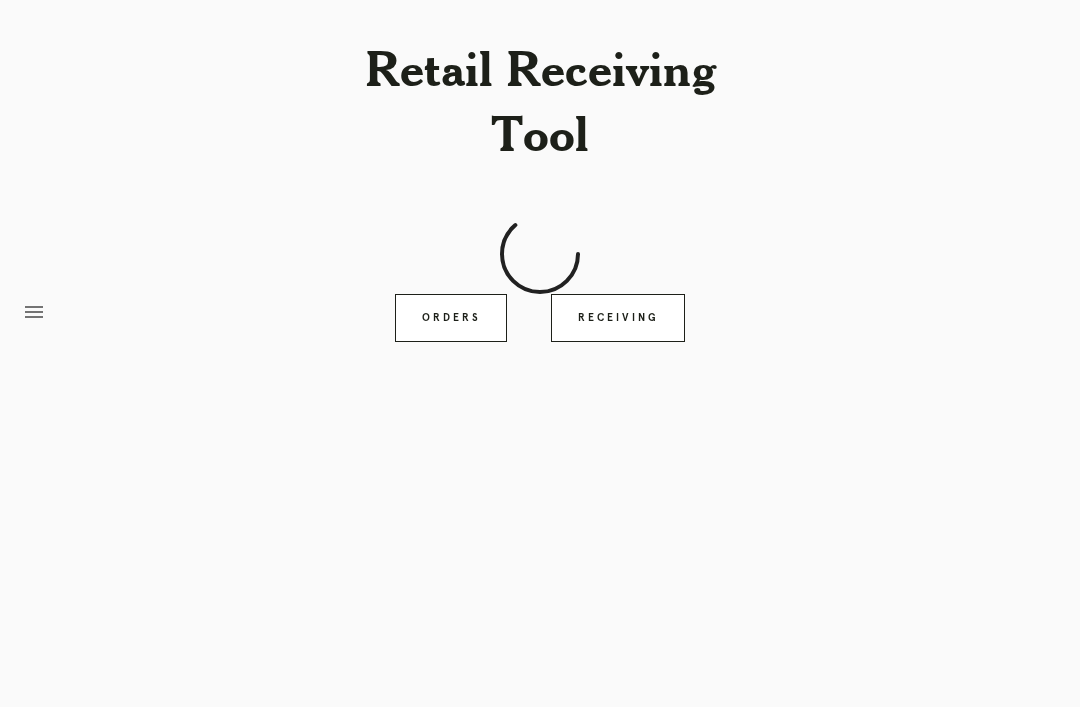 click on "Retail Receiving Tool
menu
Orders
Receiving
Logged in as:   wellesleyteam@framebridge.com   Wellesley
Logout" at bounding box center [540, 353] 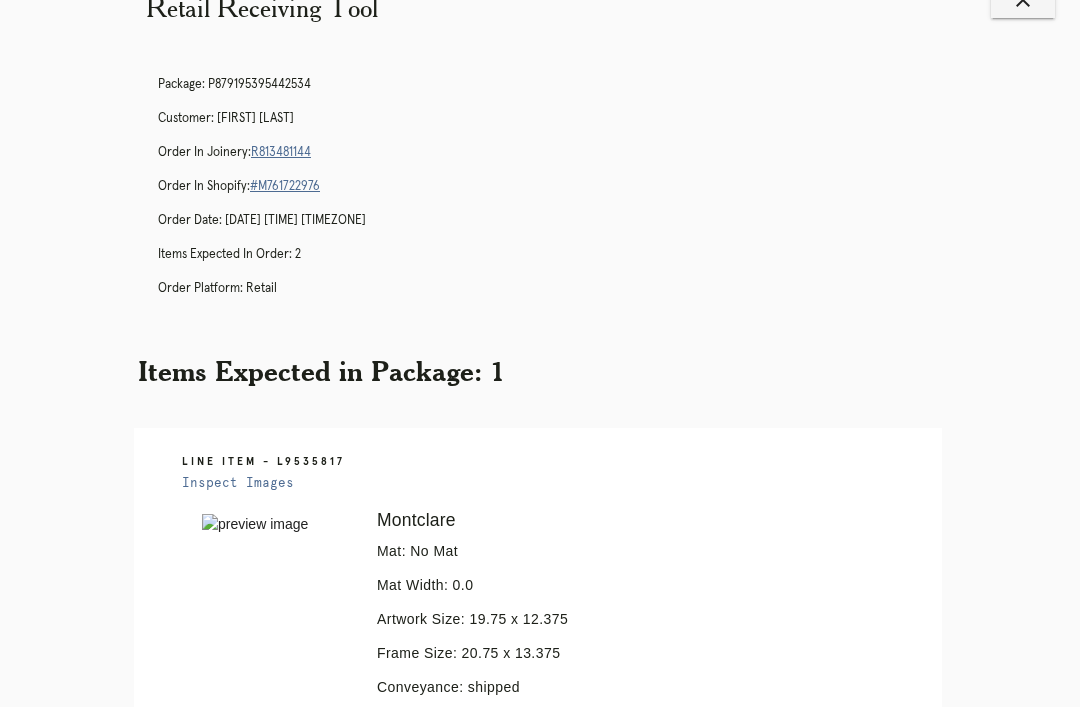 scroll, scrollTop: 55, scrollLeft: 0, axis: vertical 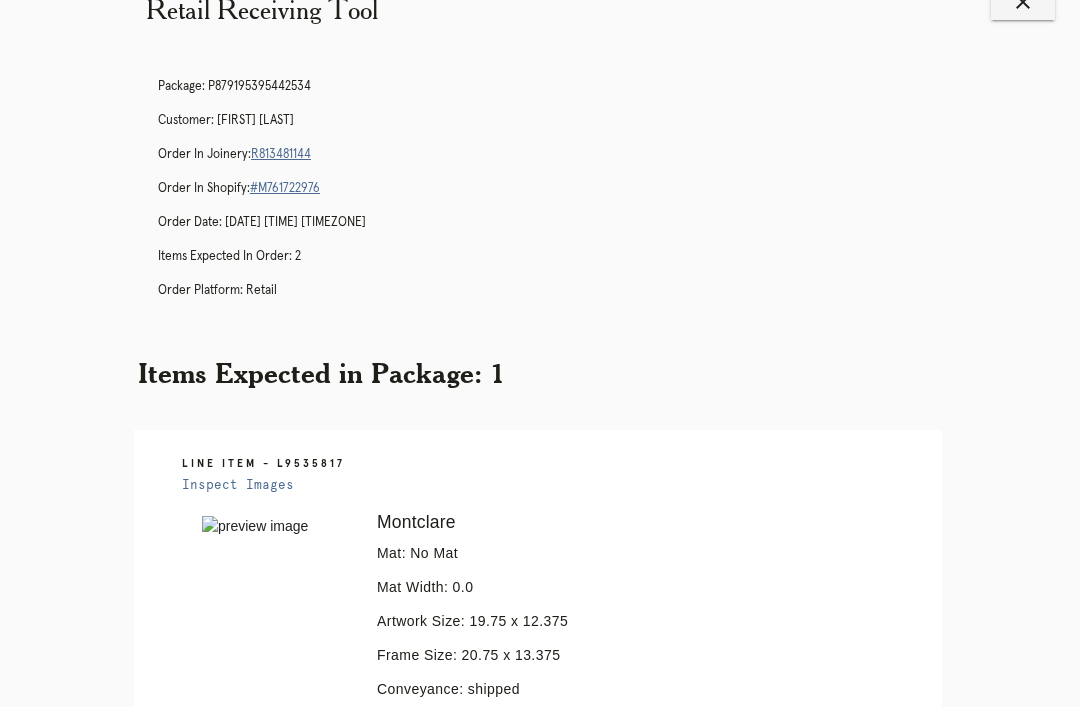 click on "R813481144" at bounding box center [281, 154] 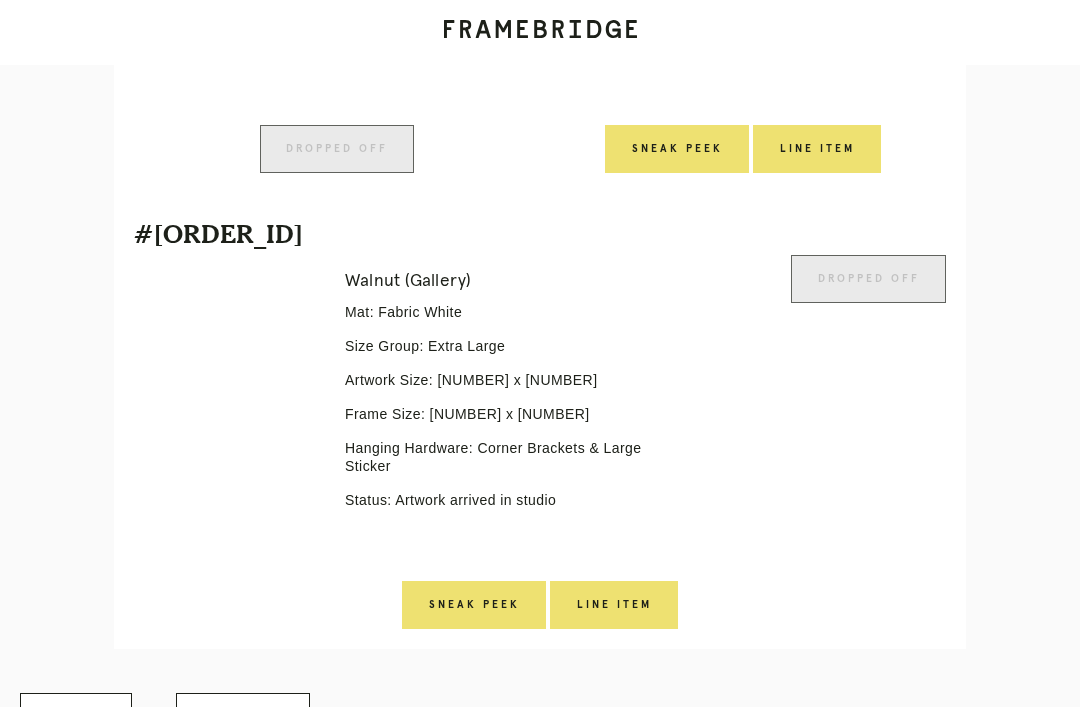 scroll, scrollTop: 904, scrollLeft: 0, axis: vertical 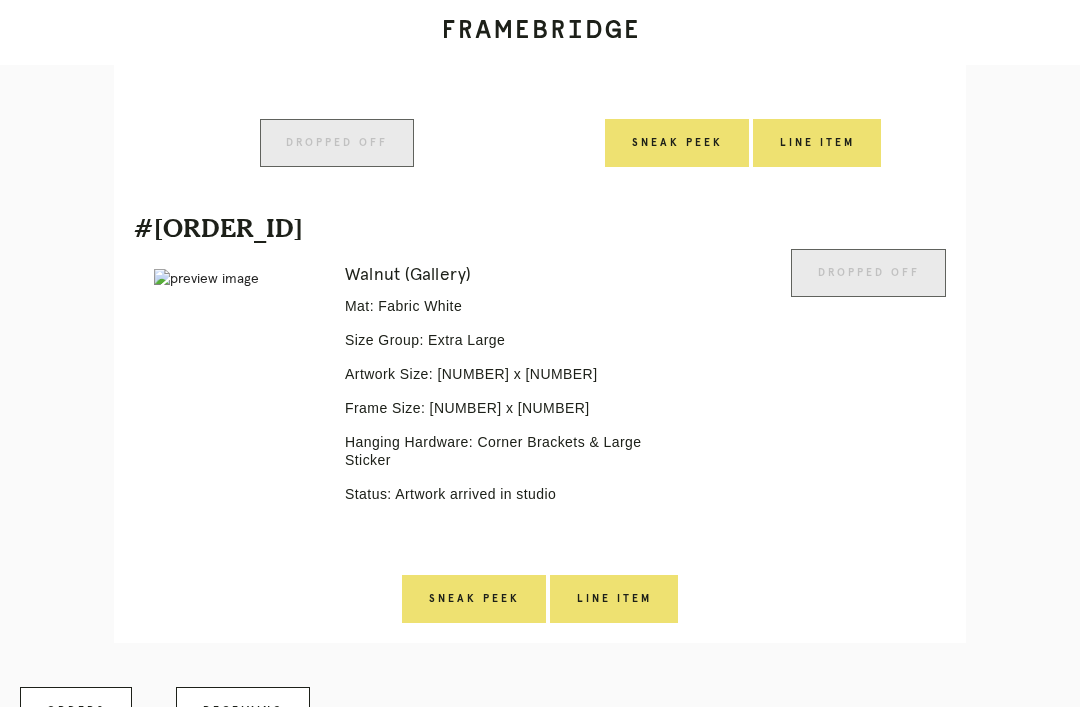 click on "Receiving" at bounding box center [243, 711] 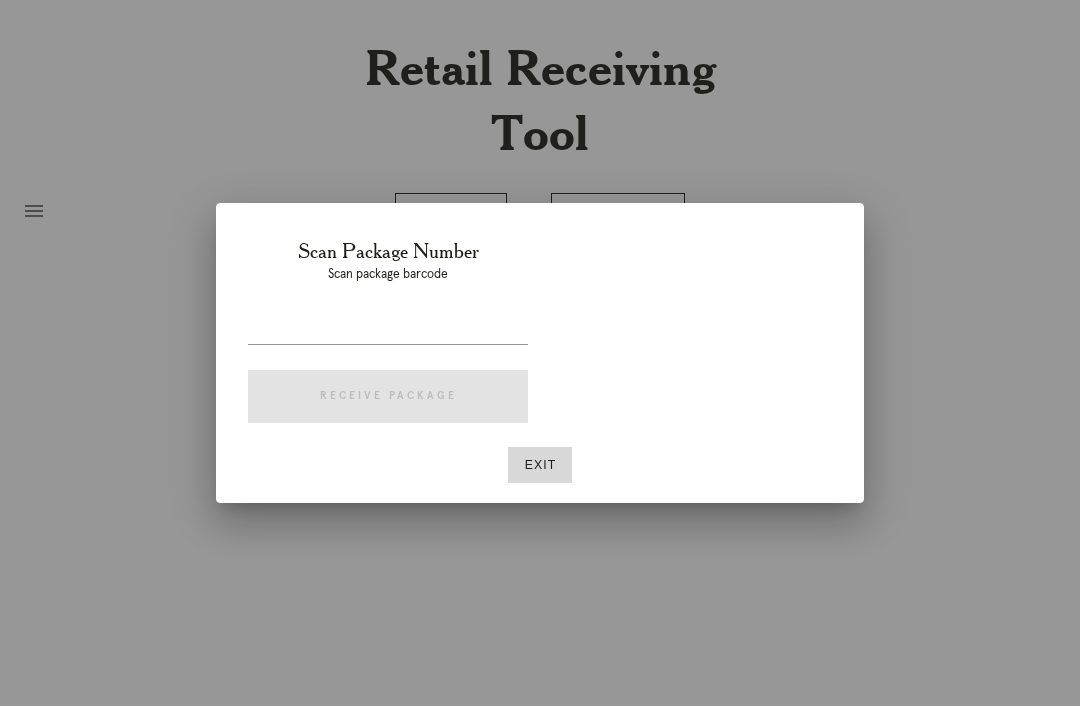 scroll, scrollTop: 64, scrollLeft: 0, axis: vertical 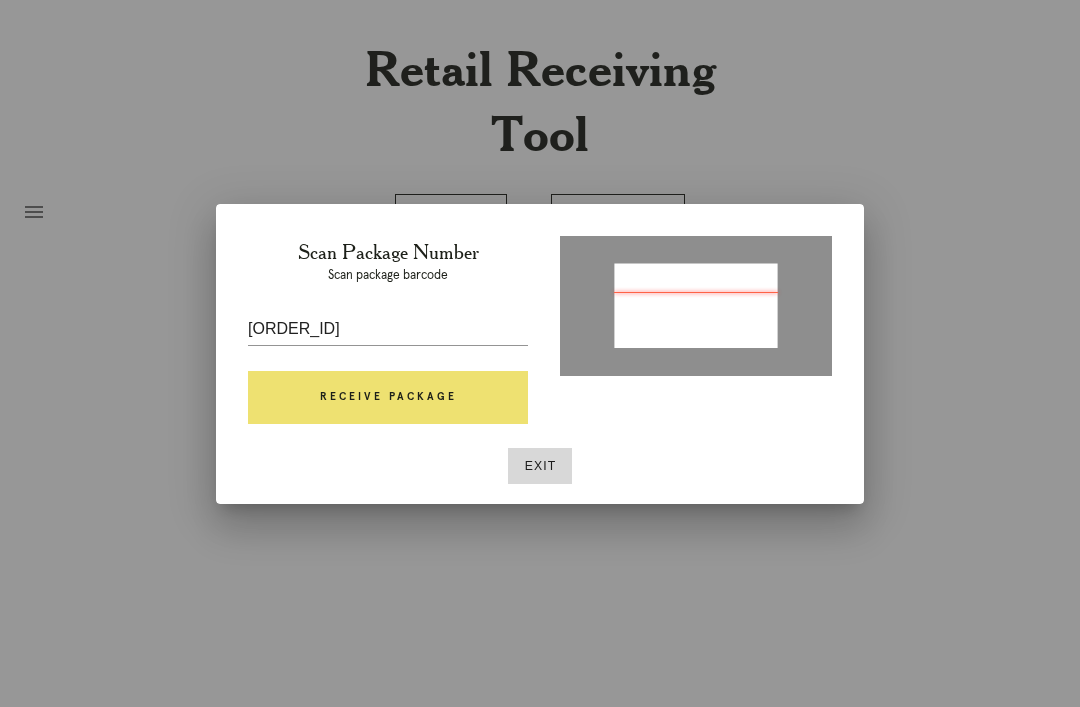 click on "[ORDER_ID]" at bounding box center (388, 329) 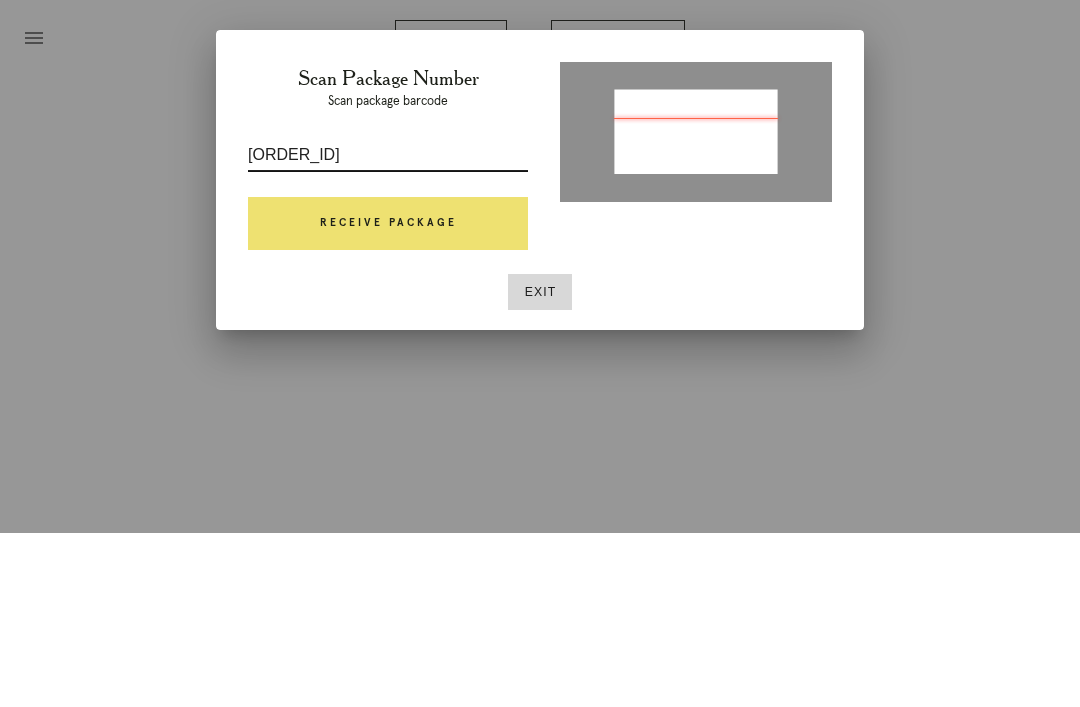 type on "[ORDER_ID]" 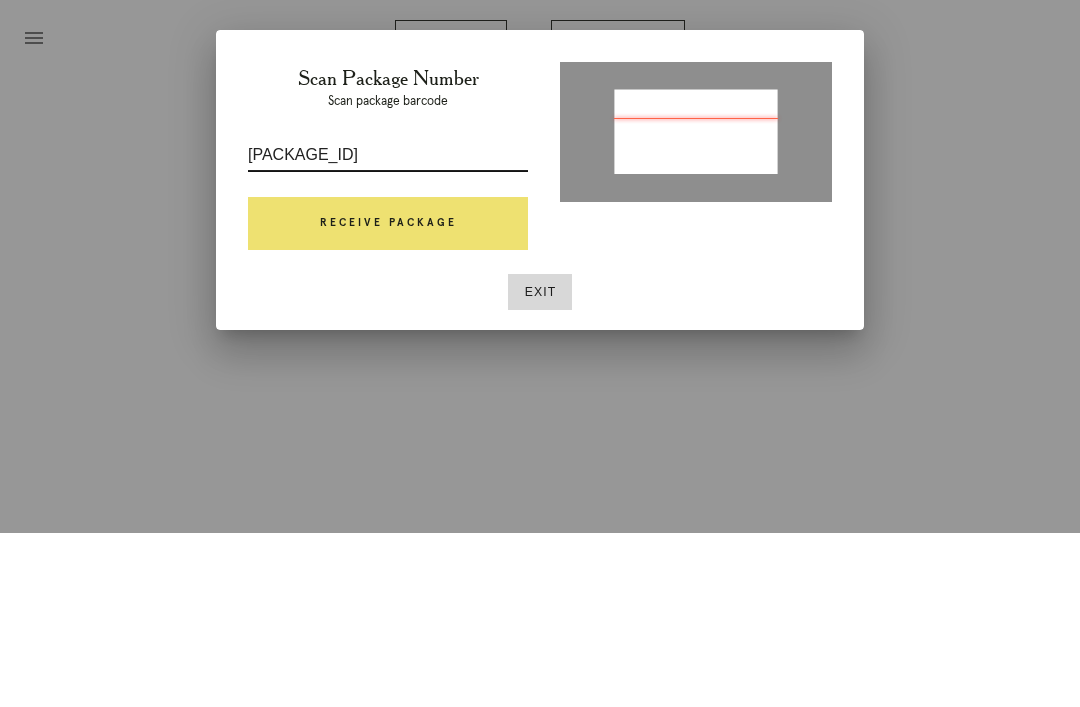 click on "Receive Package" at bounding box center (388, 398) 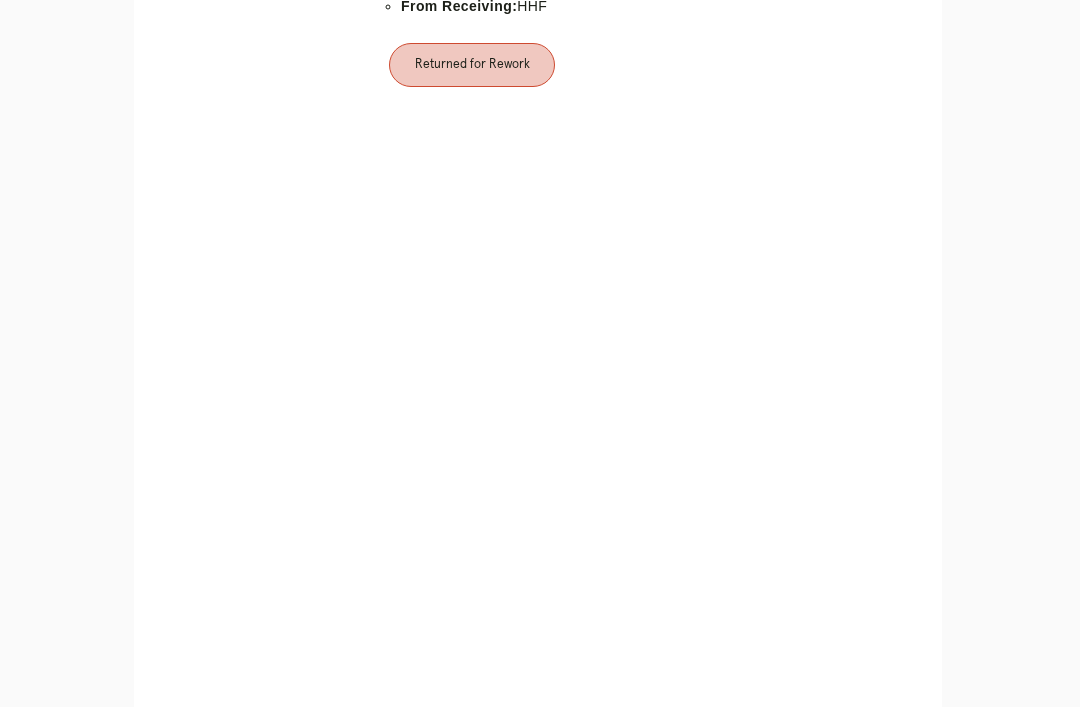 scroll, scrollTop: 1015, scrollLeft: 0, axis: vertical 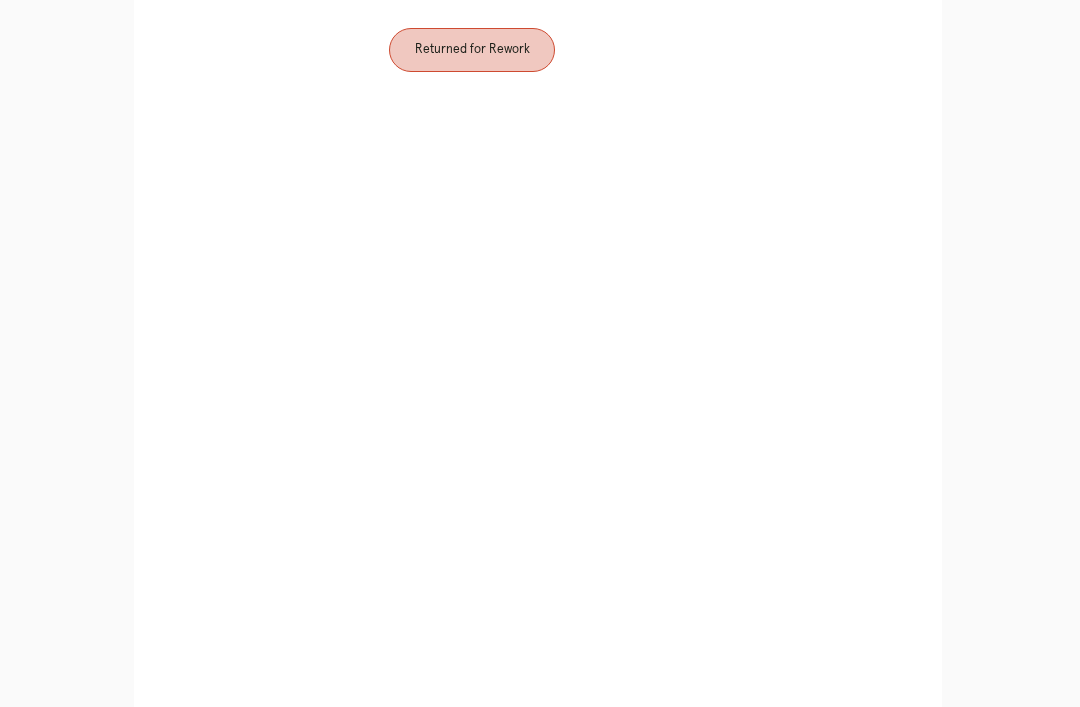 click on "Orders" at bounding box center [451, 1037] 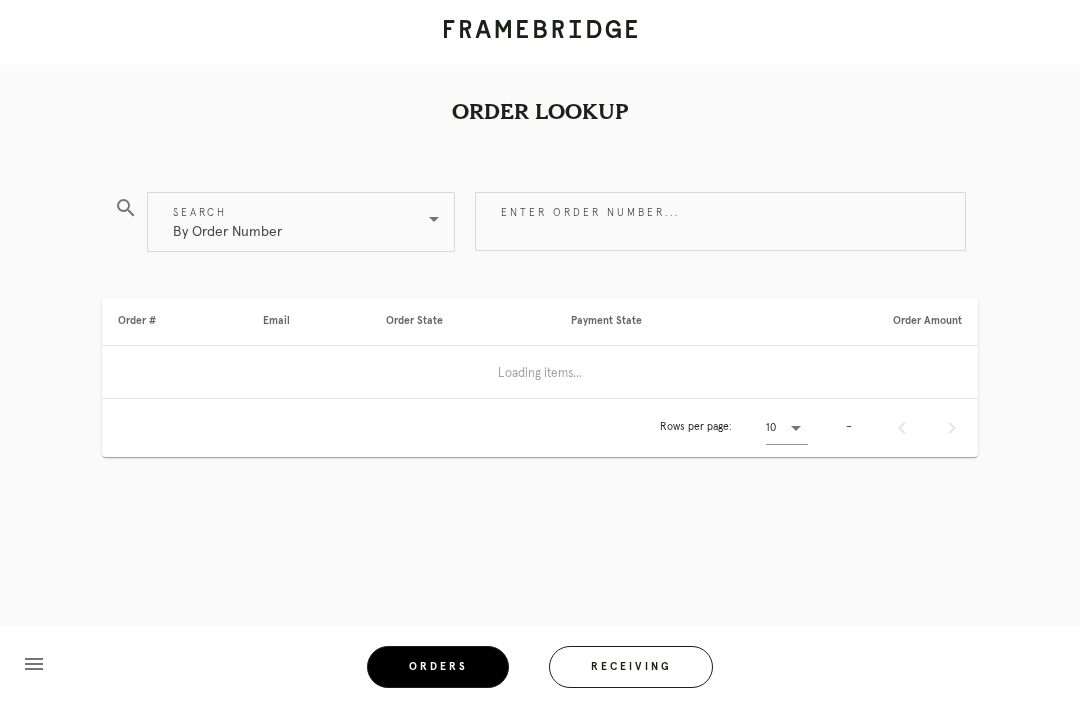 scroll, scrollTop: 0, scrollLeft: 0, axis: both 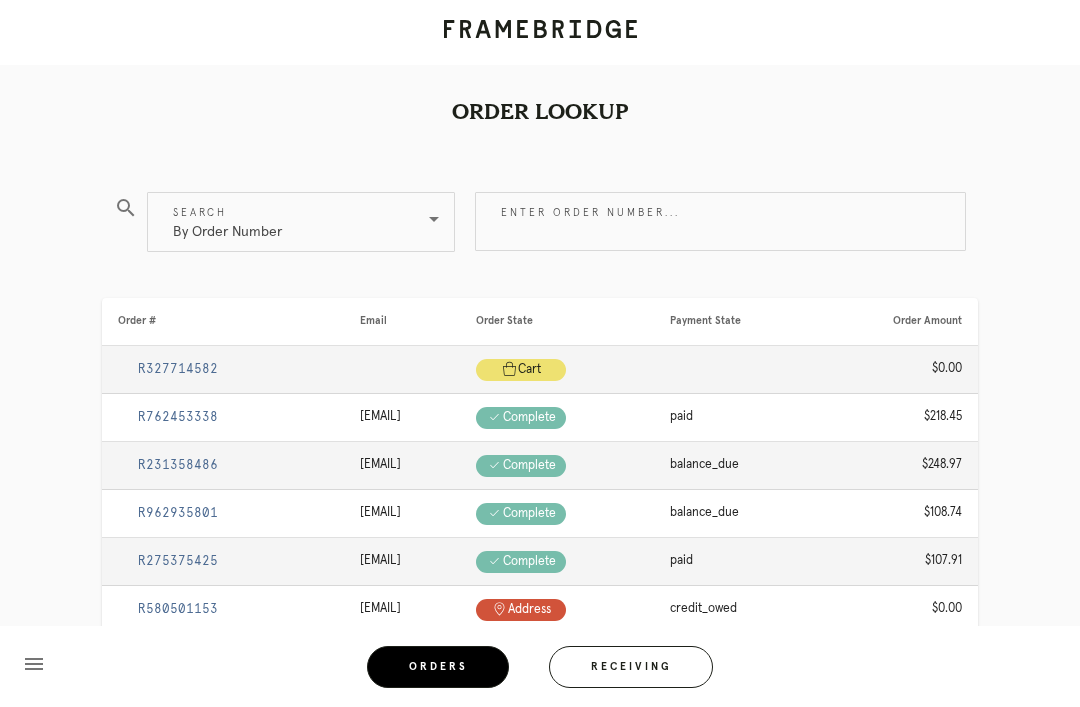 click on "Receiving" at bounding box center [631, 667] 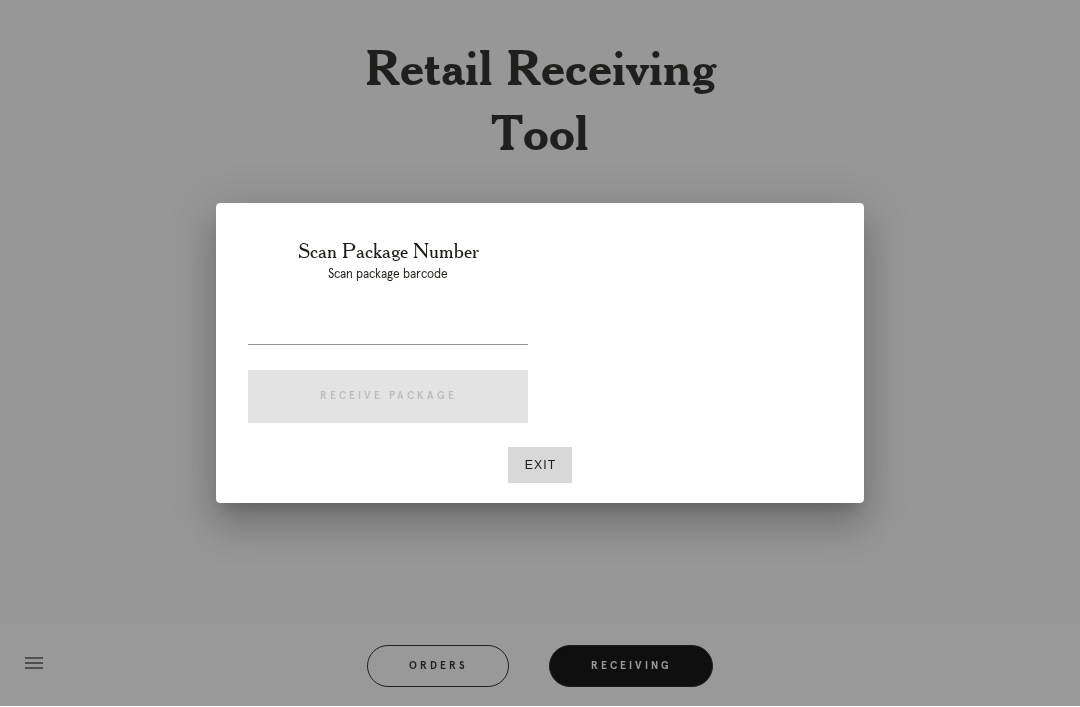 scroll, scrollTop: 64, scrollLeft: 0, axis: vertical 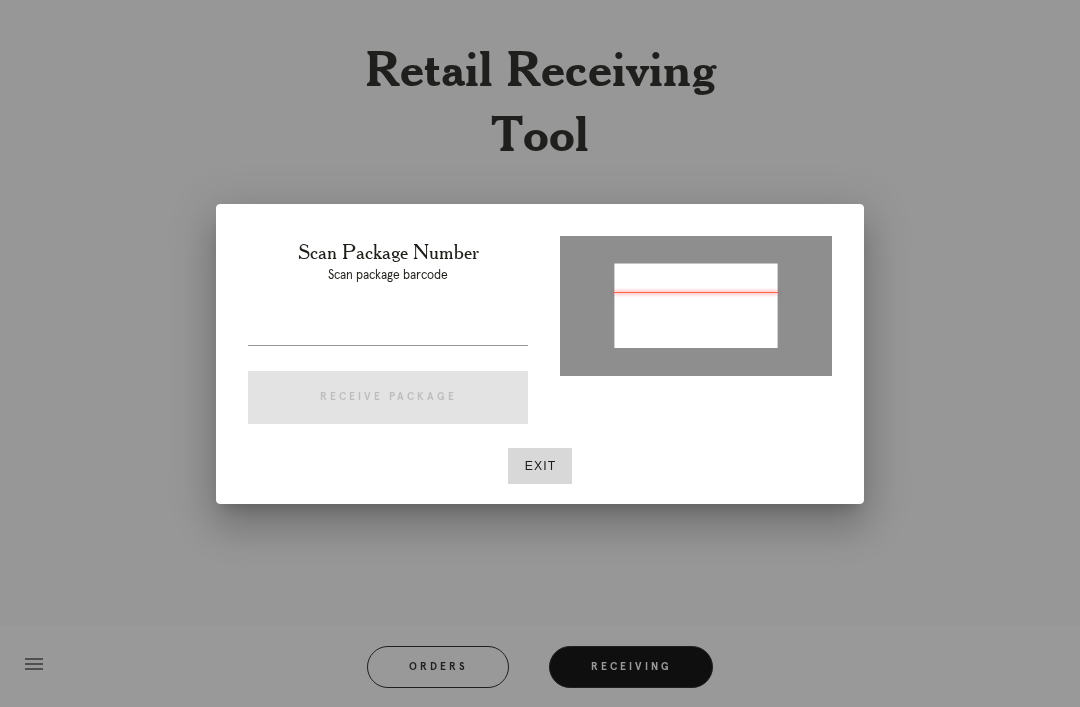 click on "Exit" at bounding box center (540, 466) 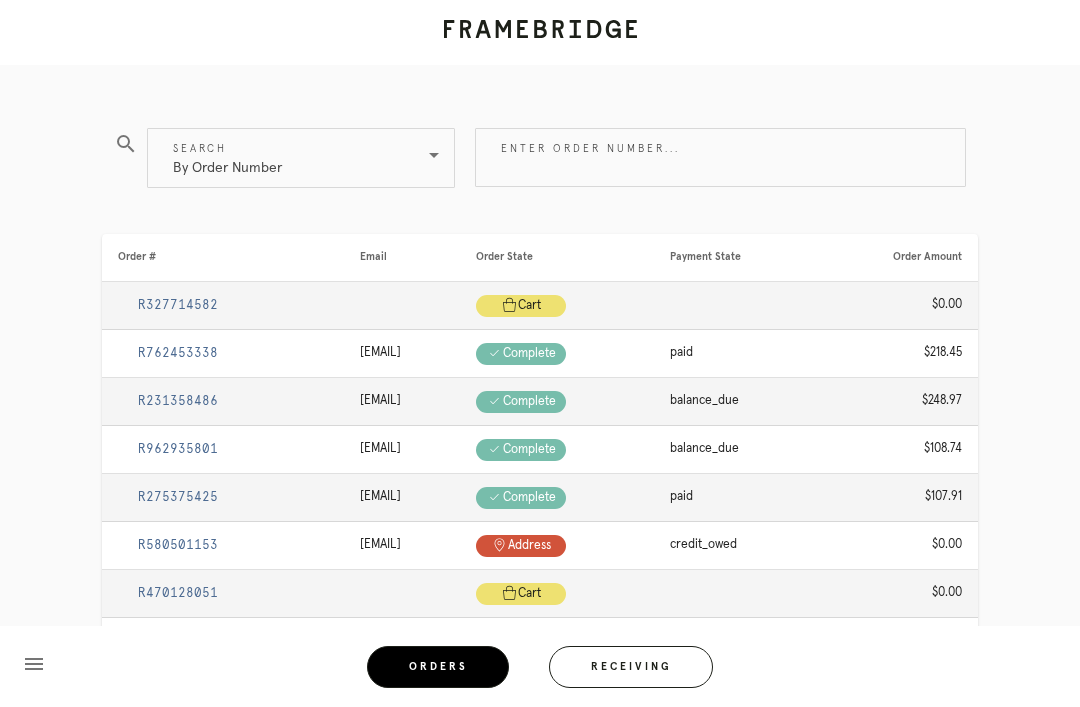 click on "Receiving" at bounding box center (631, 667) 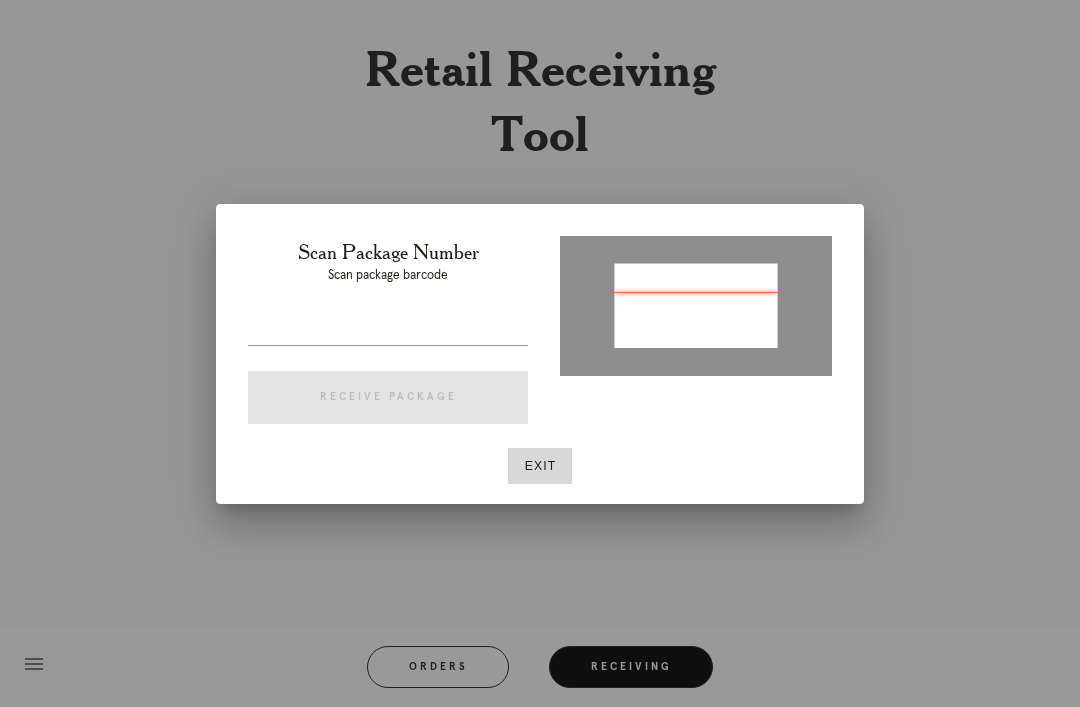 click on "Exit" at bounding box center (540, 466) 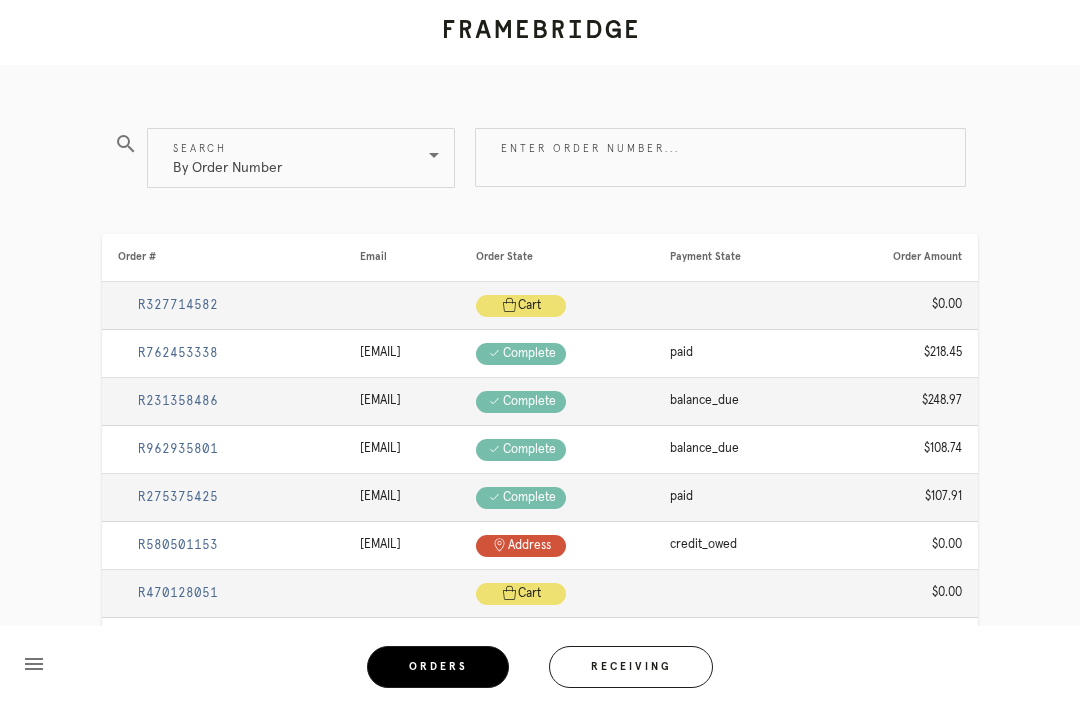 click on "Receiving" at bounding box center [631, 667] 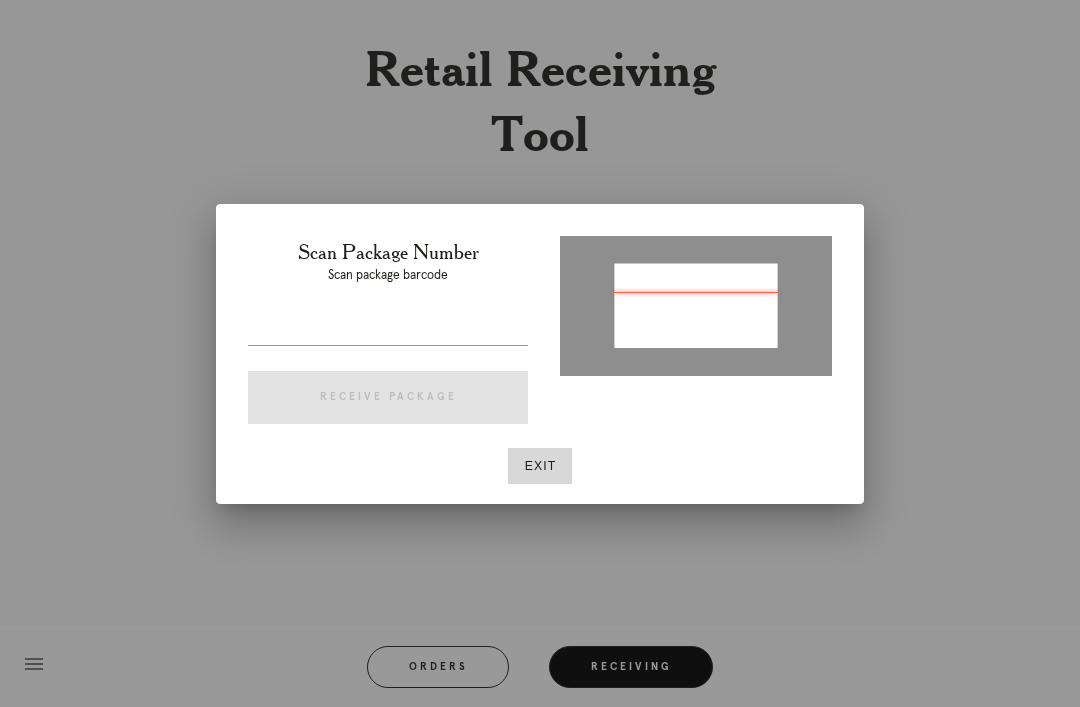 click at bounding box center [388, 329] 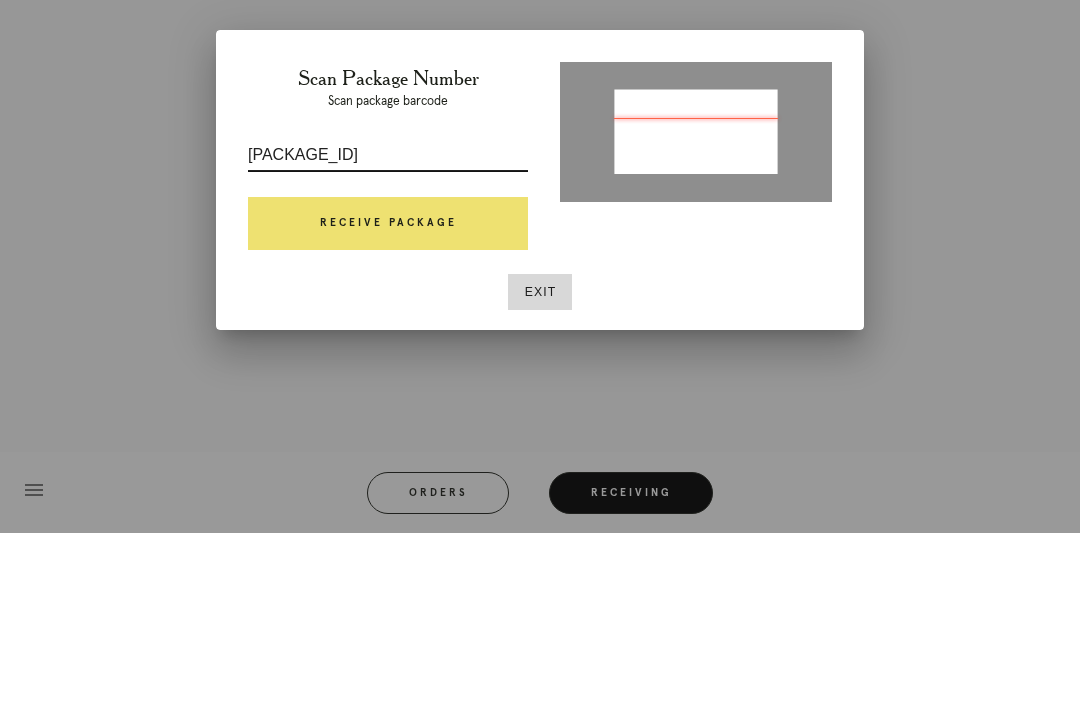 click on "Receive Package" at bounding box center (388, 398) 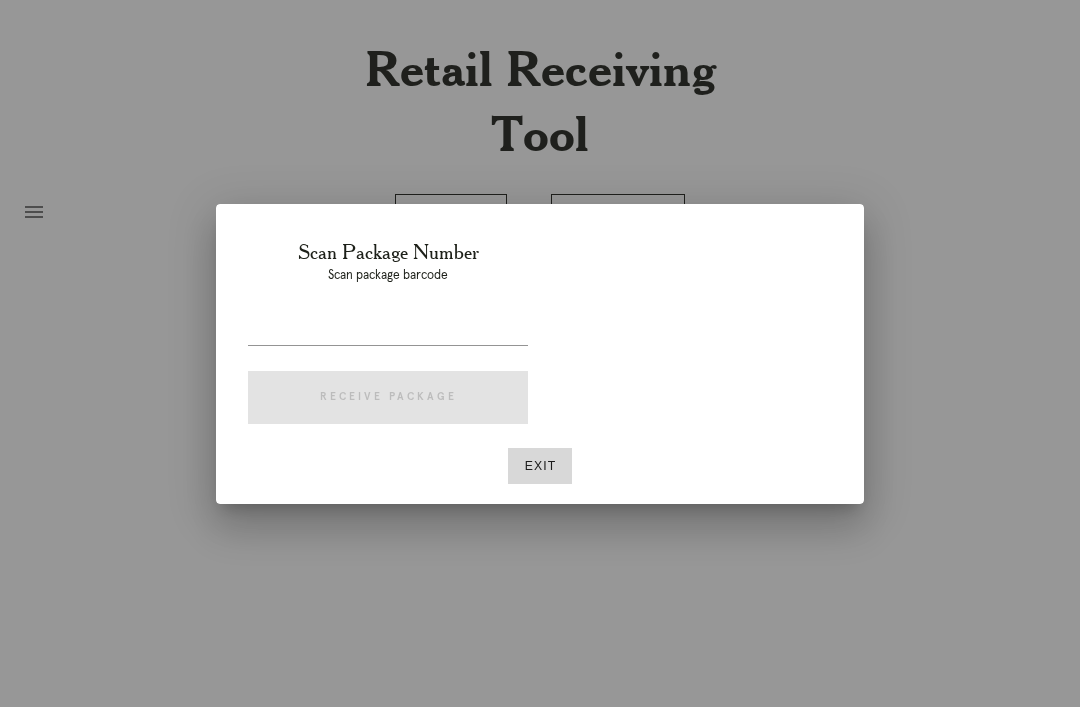 scroll, scrollTop: 64, scrollLeft: 0, axis: vertical 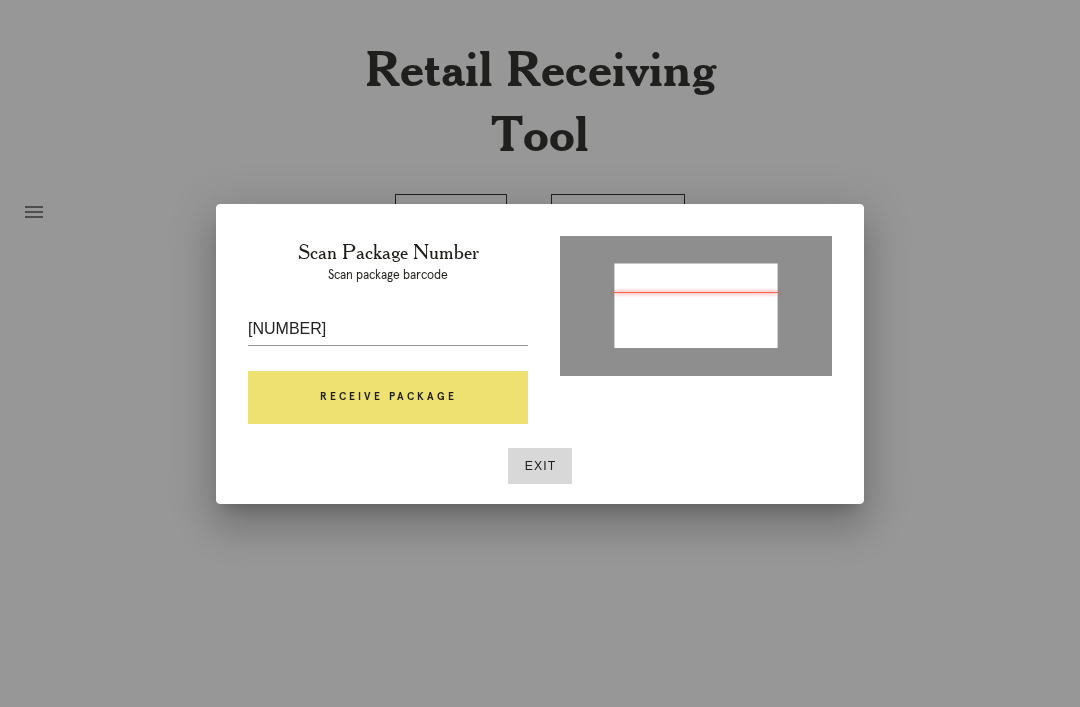 click on "Receive Package" at bounding box center (388, 398) 